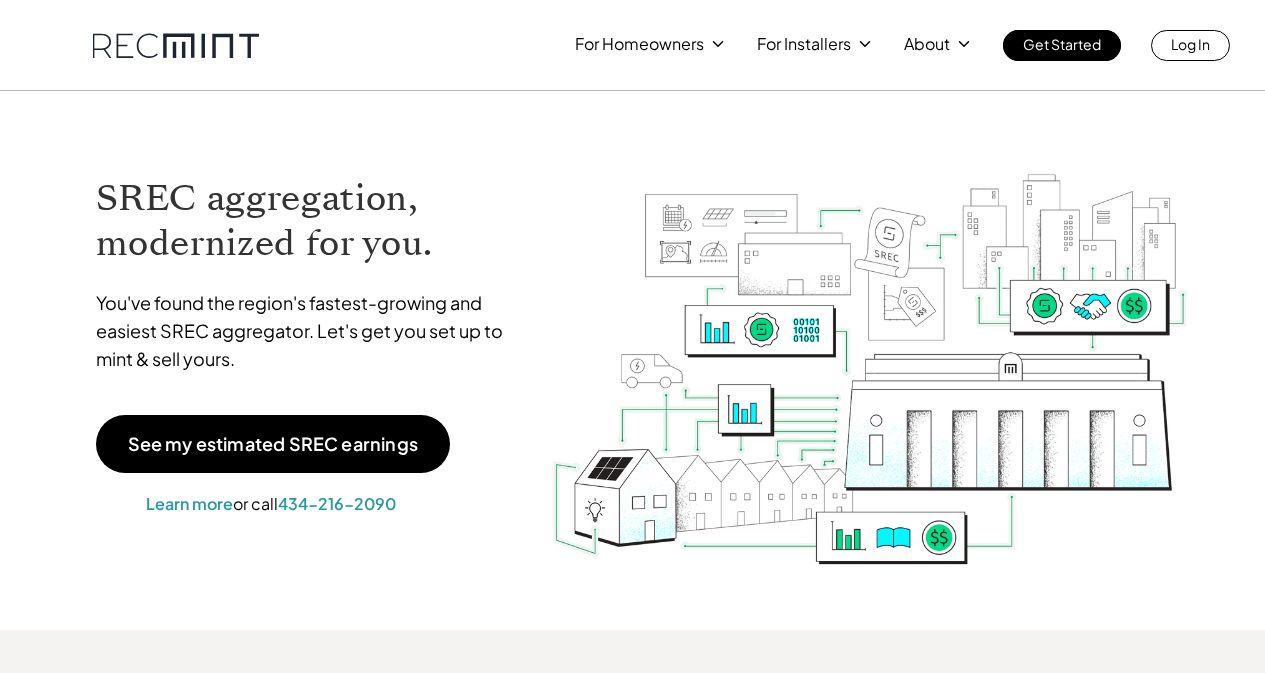 scroll, scrollTop: 0, scrollLeft: 0, axis: both 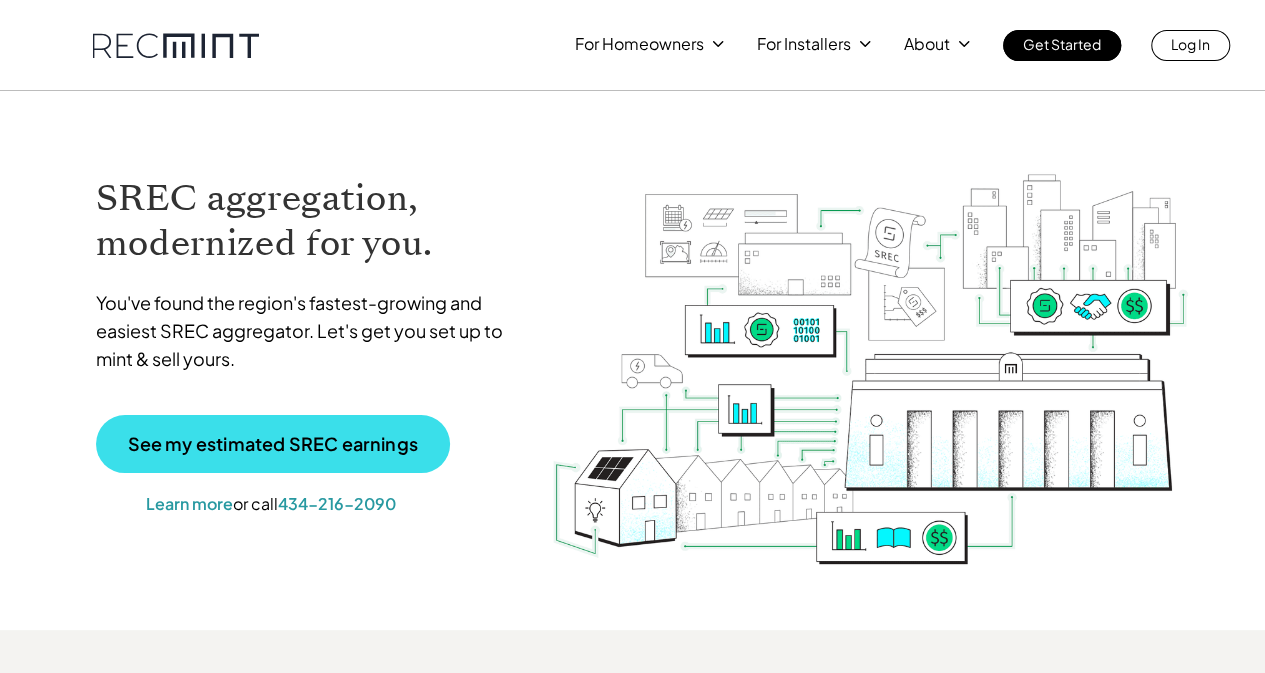 click on "See my estimated SREC earnings" at bounding box center [273, 444] 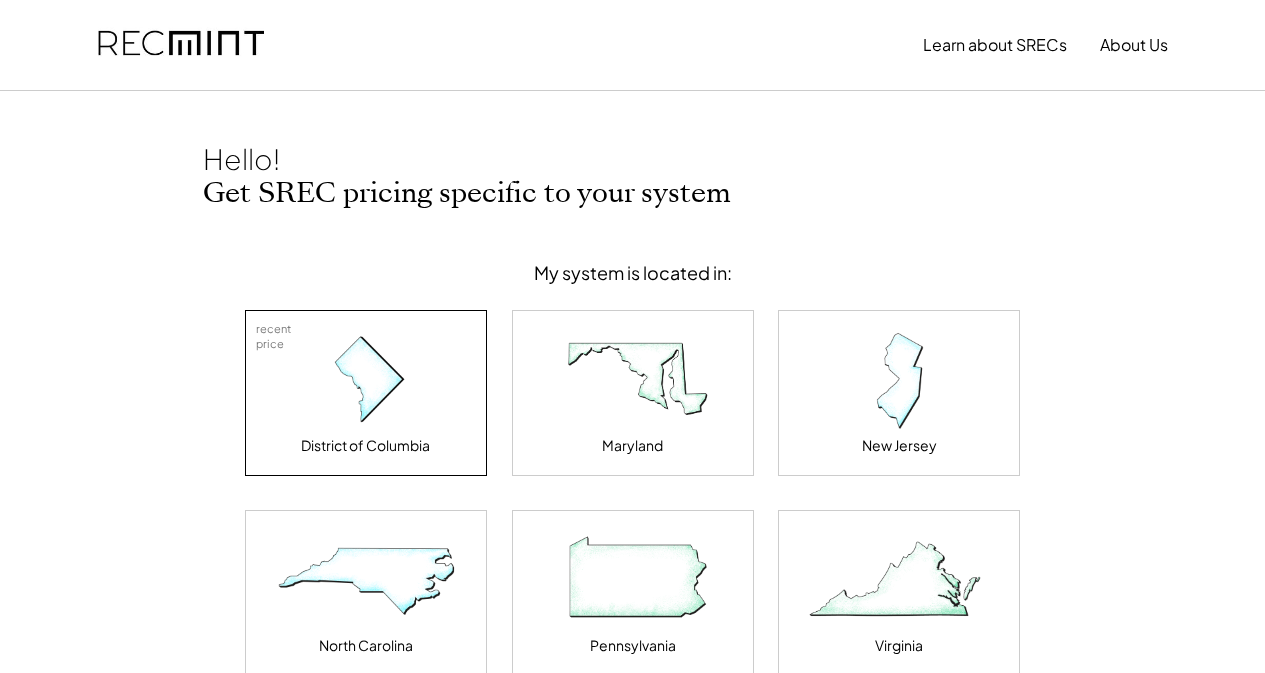 scroll, scrollTop: 0, scrollLeft: 0, axis: both 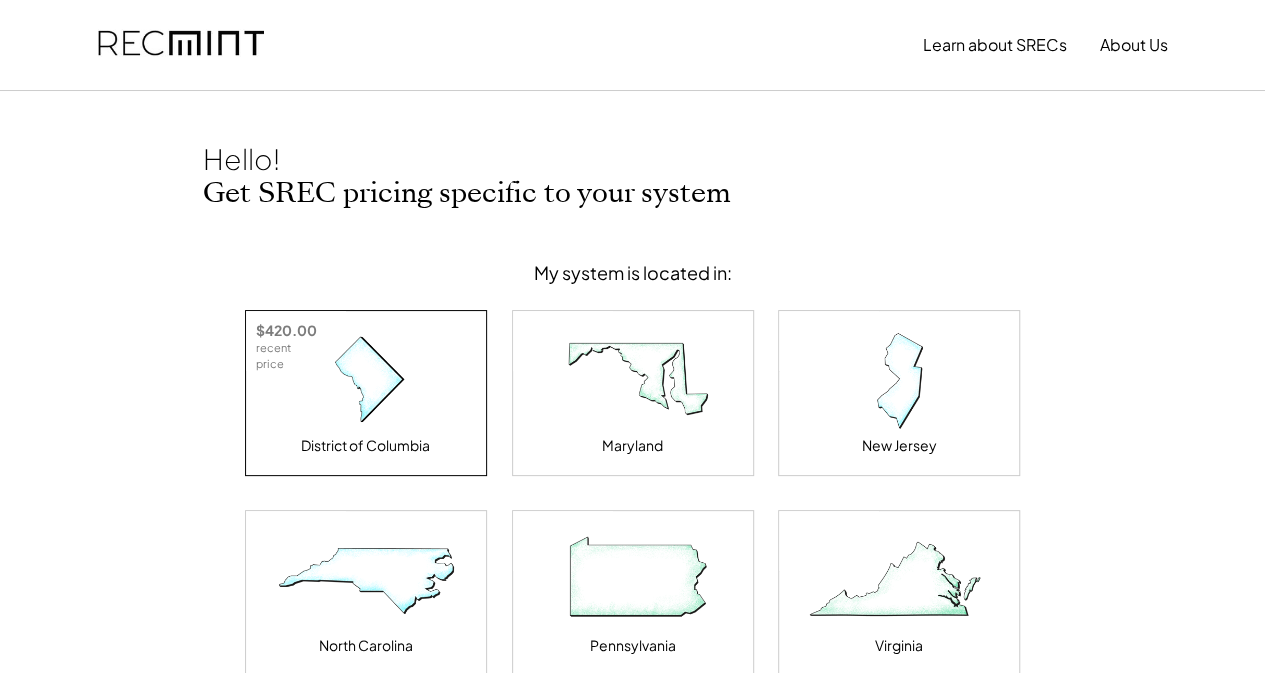 click at bounding box center (366, 381) 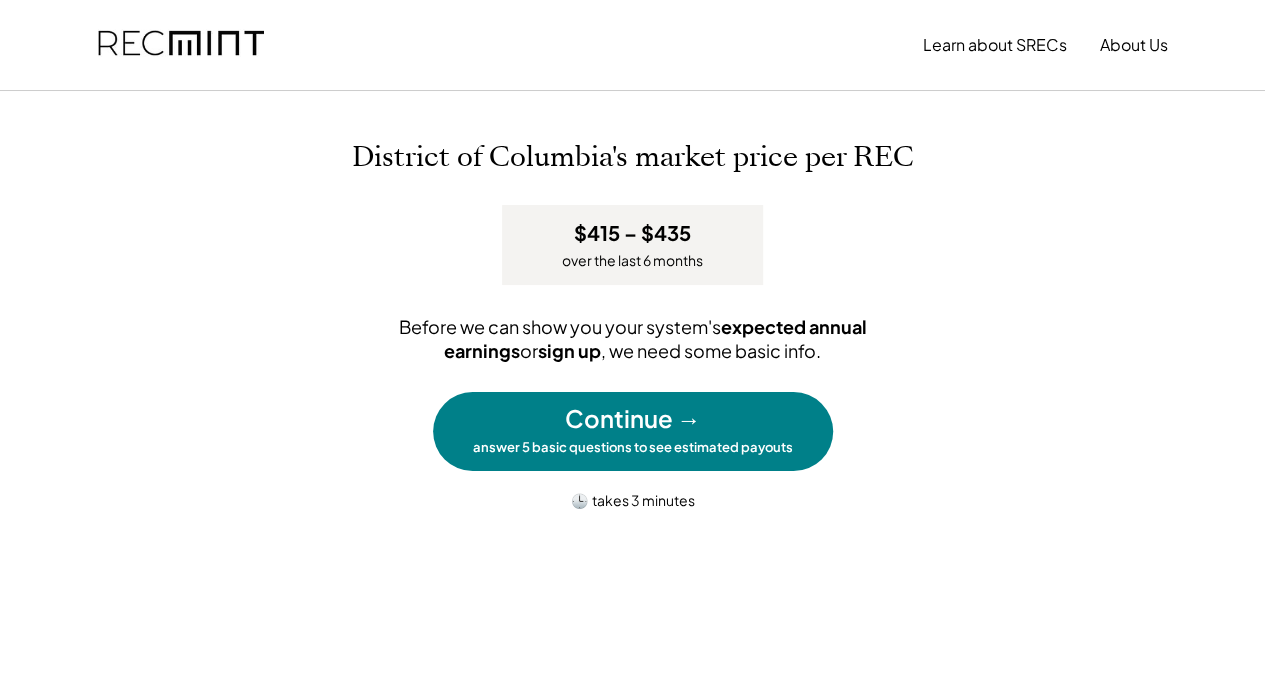 click on "Continue →" at bounding box center [633, 419] 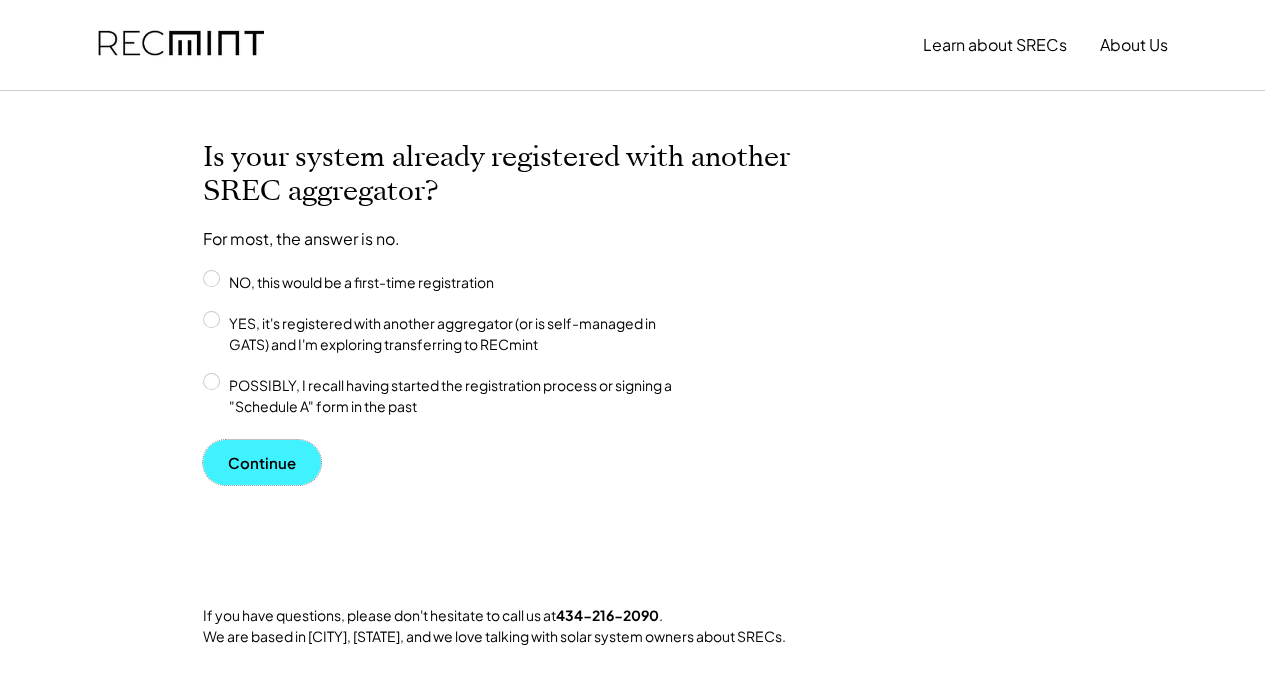 click on "Continue" at bounding box center [262, 462] 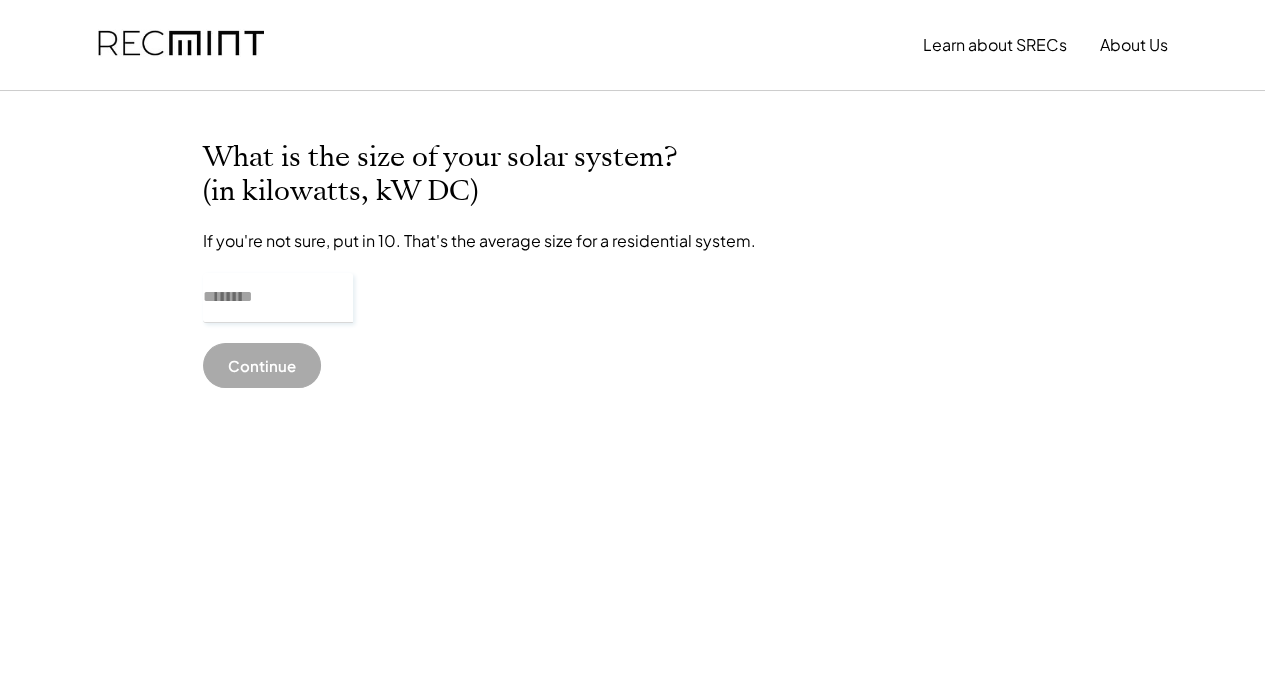 click at bounding box center [278, 298] 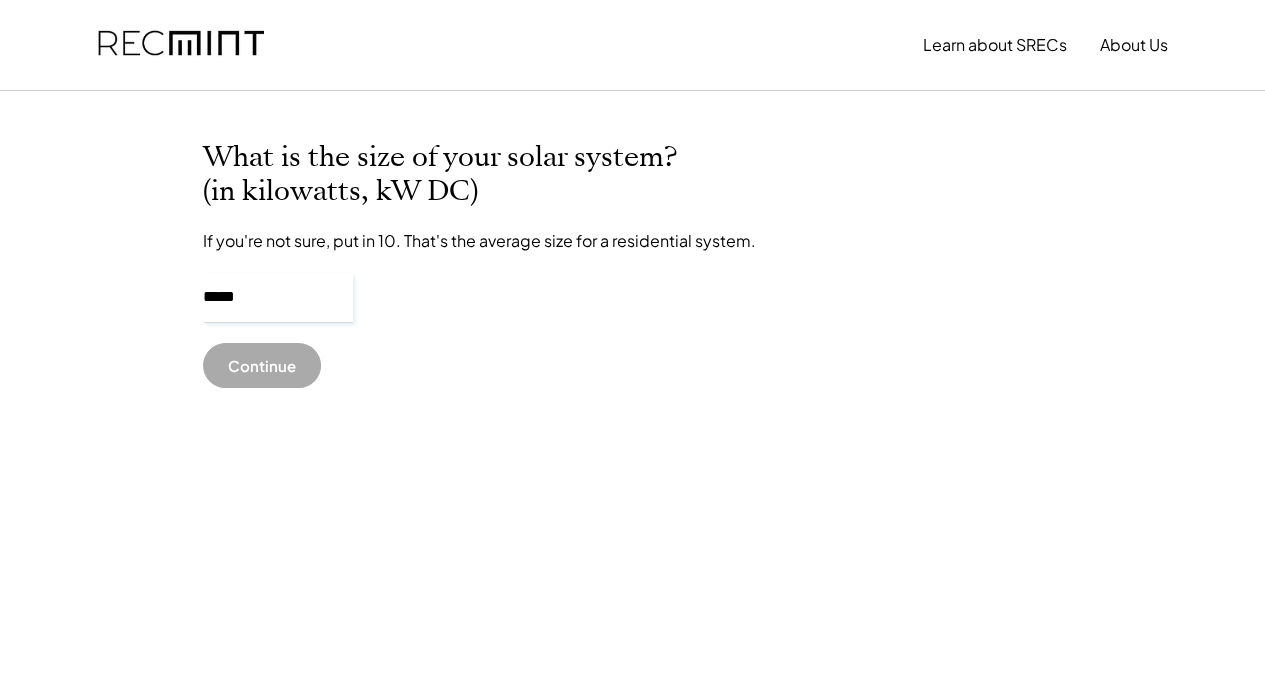 type on "*****" 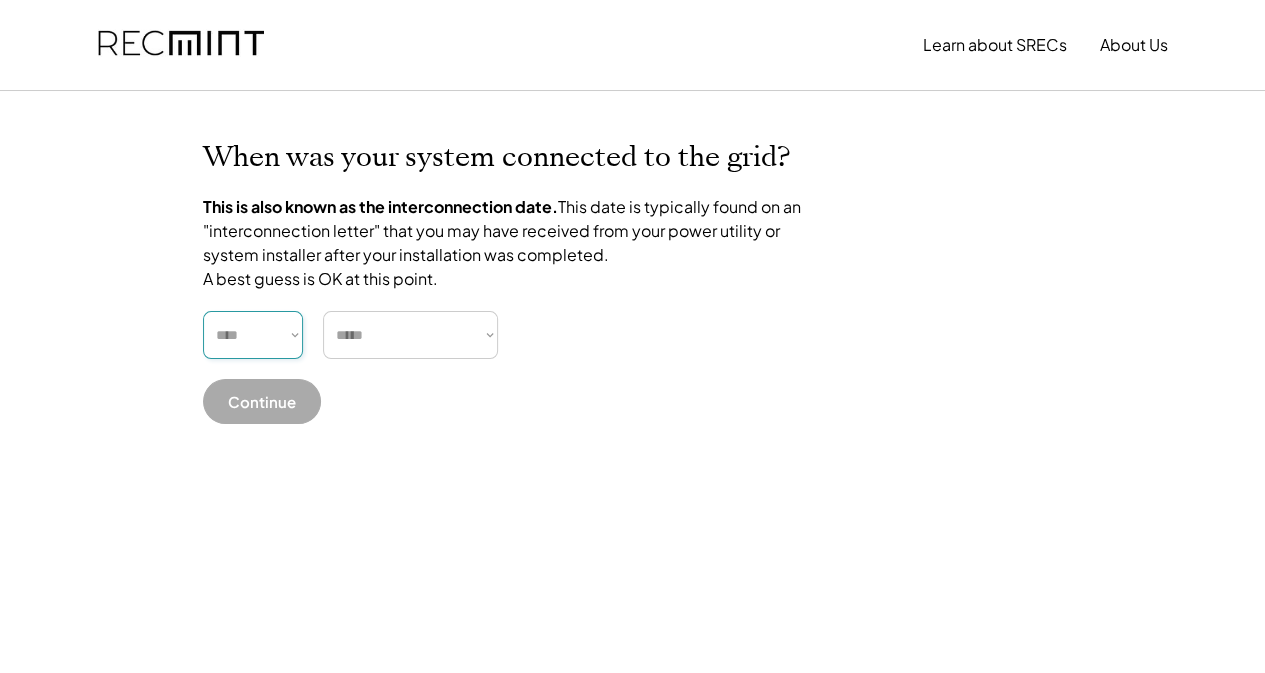 click on "**** **** **** **** **** **** **** **** **** **** **** **** **** **** ****" at bounding box center (253, 335) 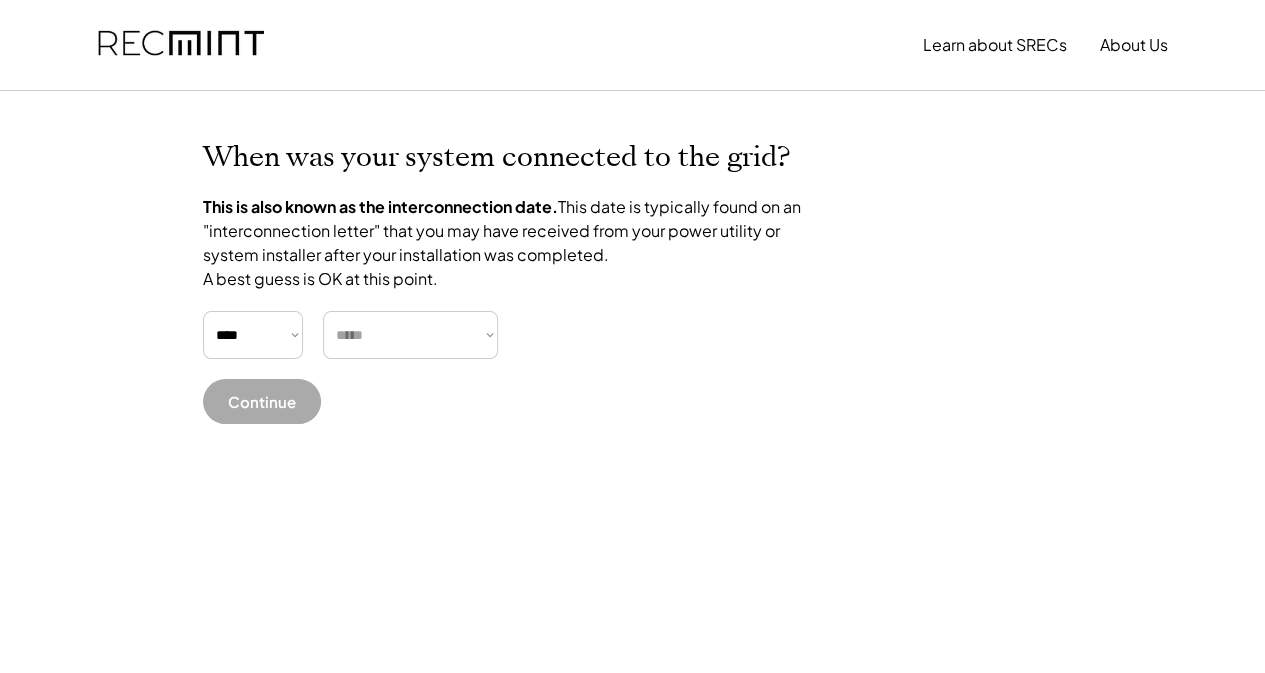 click on "***** ******* ******** ***** ***** *** **** **** ****** ********* ******* ******** ********" at bounding box center [410, 335] 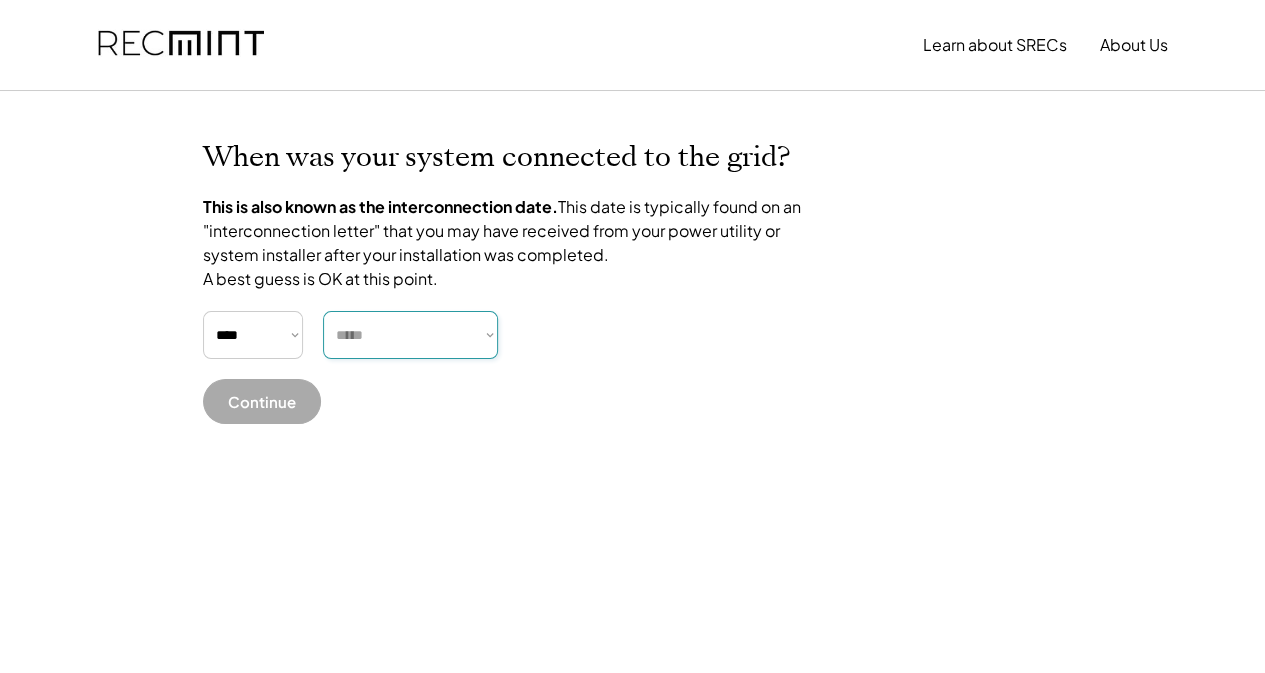 select on "**********" 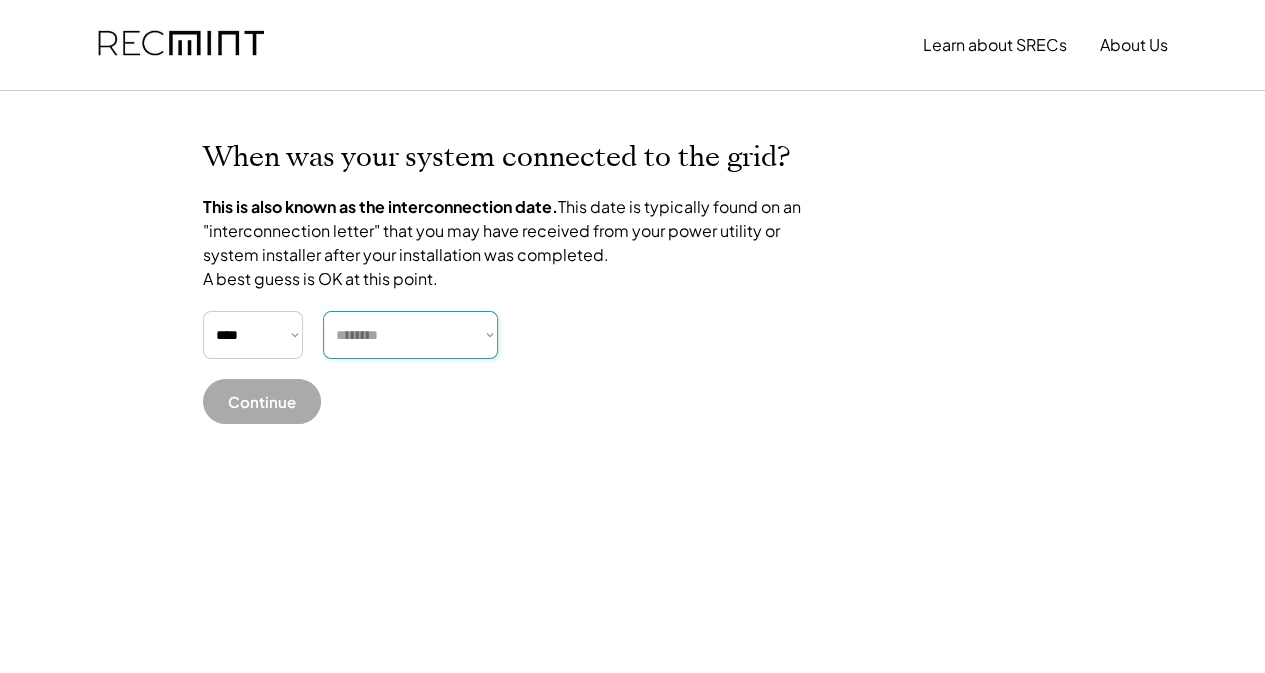 click on "***** ******* ******** ***** ***** *** **** **** ****** ********* ******* ******** ********" at bounding box center (410, 335) 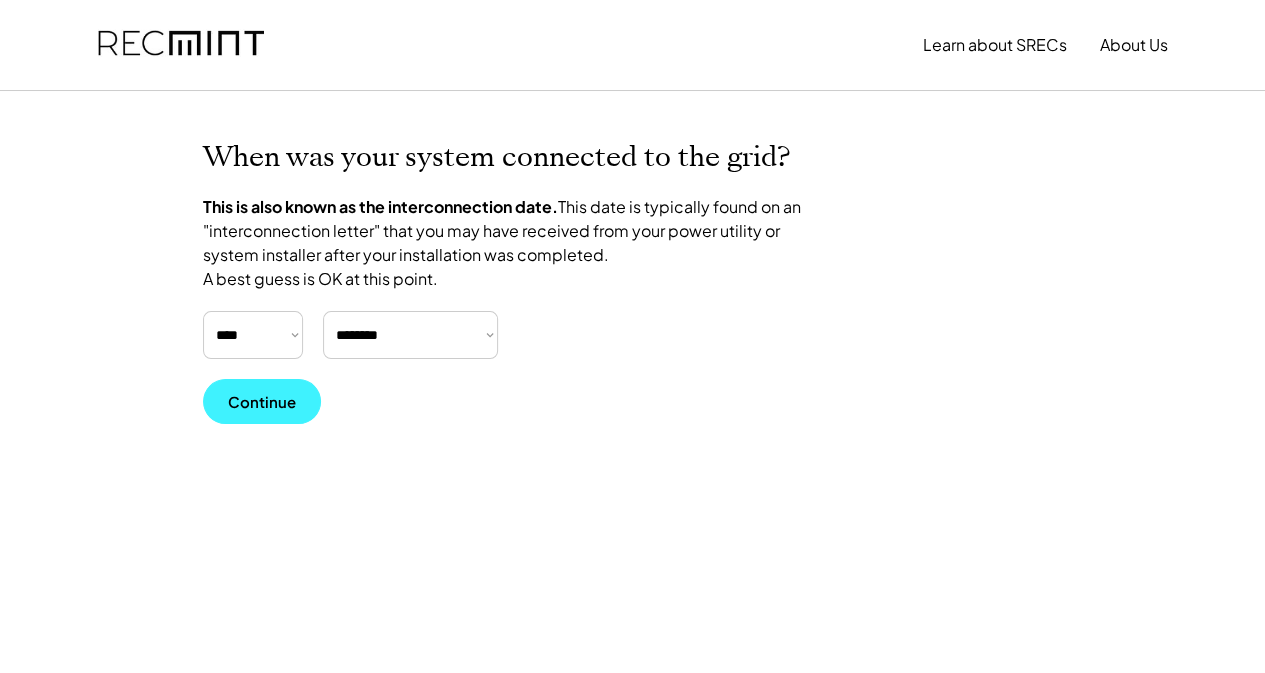 click on "Continue" at bounding box center [262, 401] 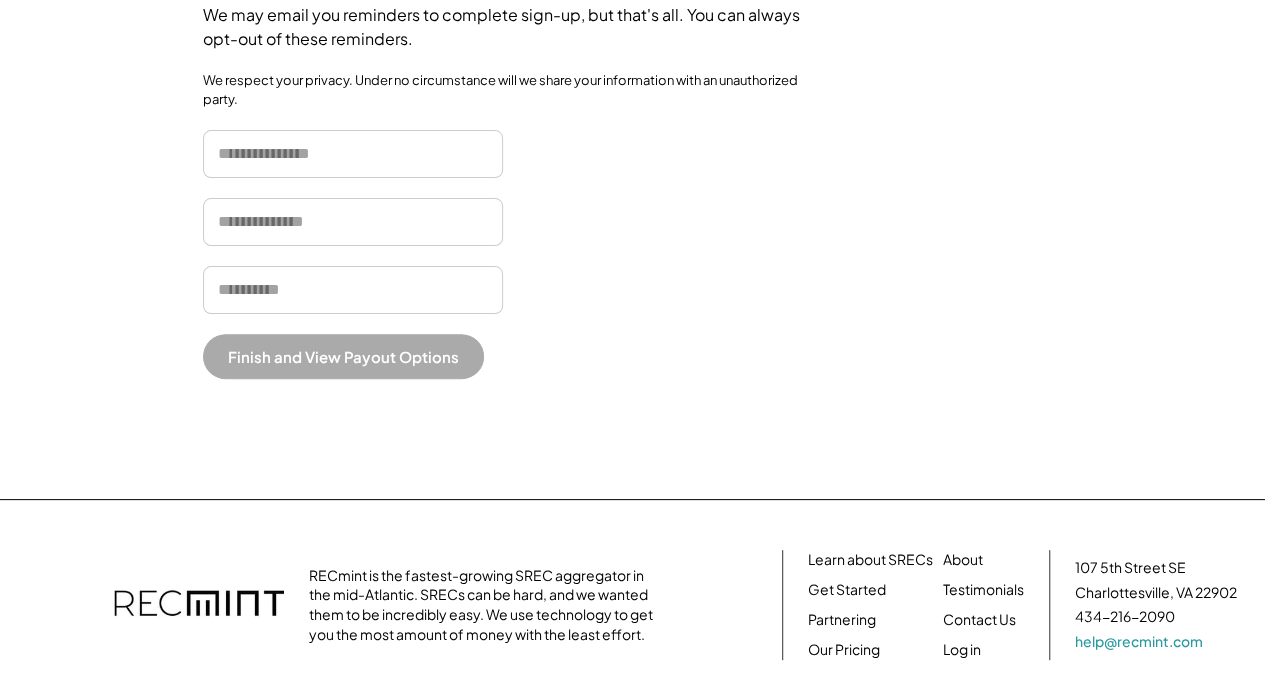 scroll, scrollTop: 200, scrollLeft: 0, axis: vertical 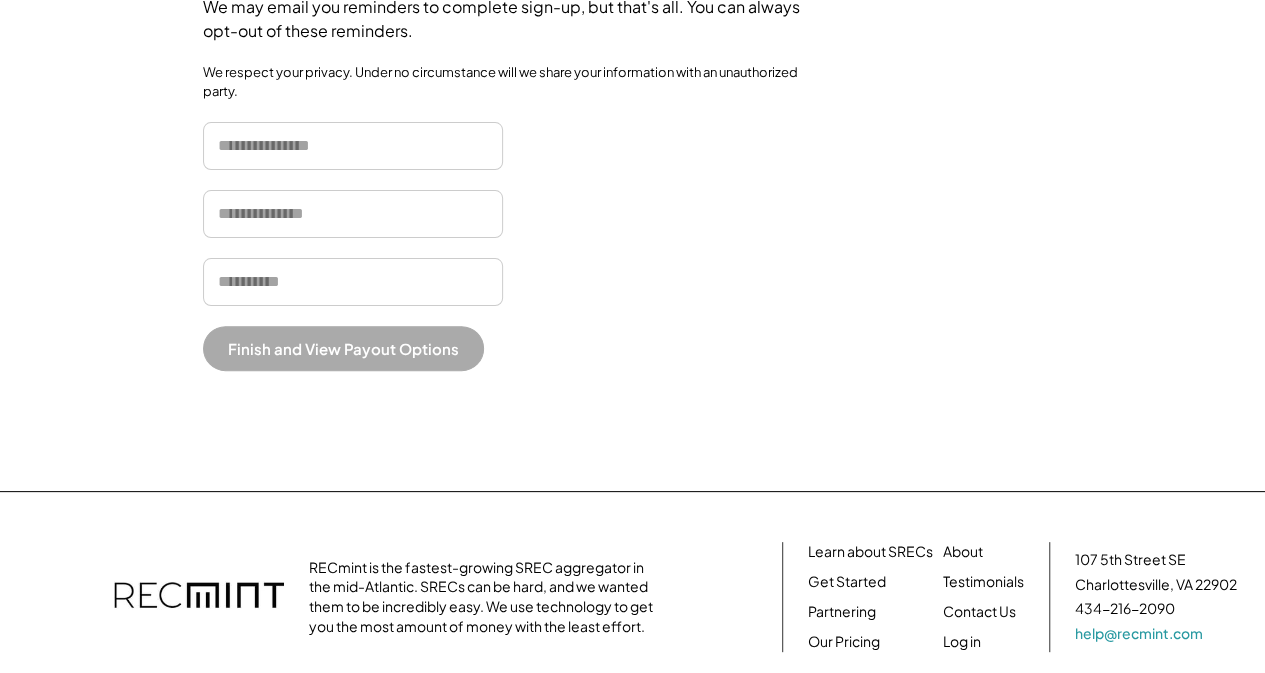 click at bounding box center (353, 146) 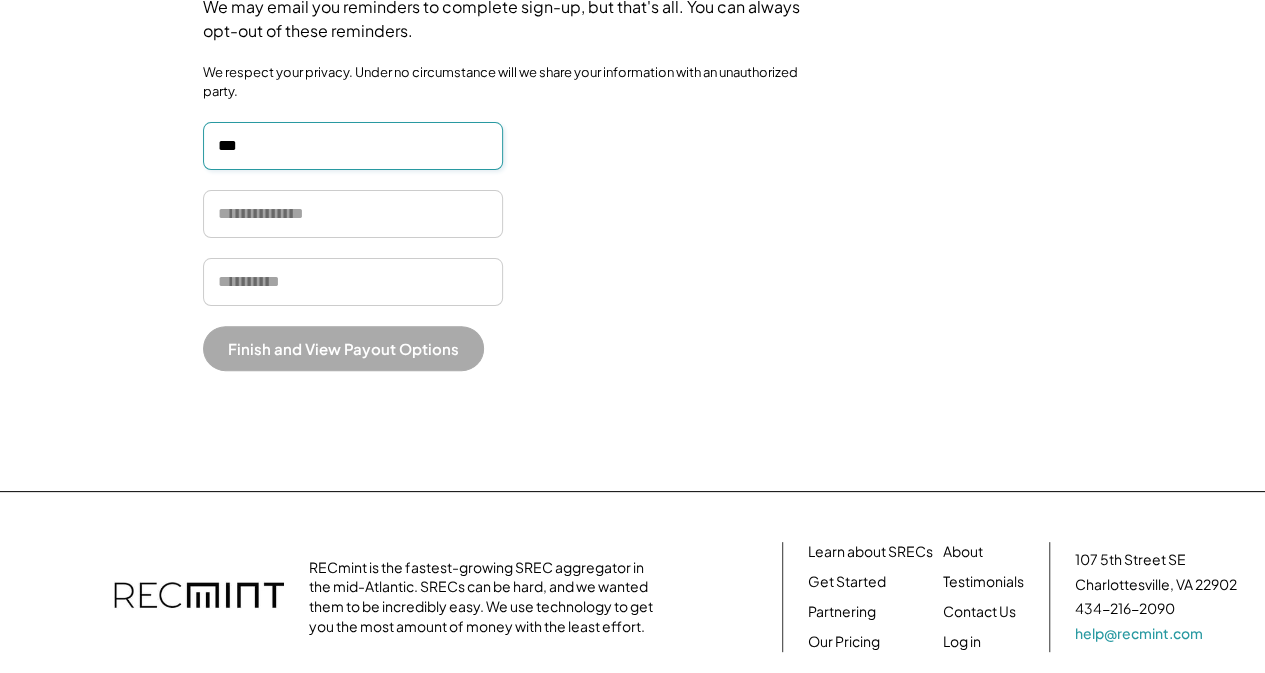 type on "***" 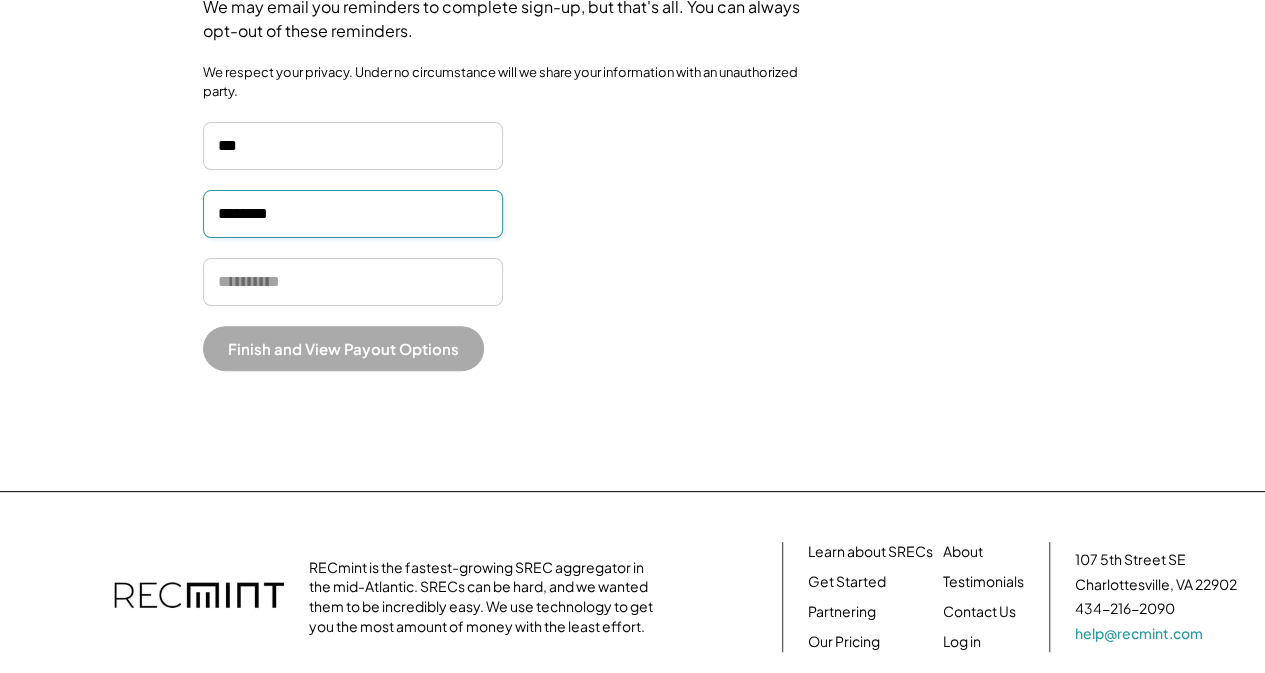 type on "********" 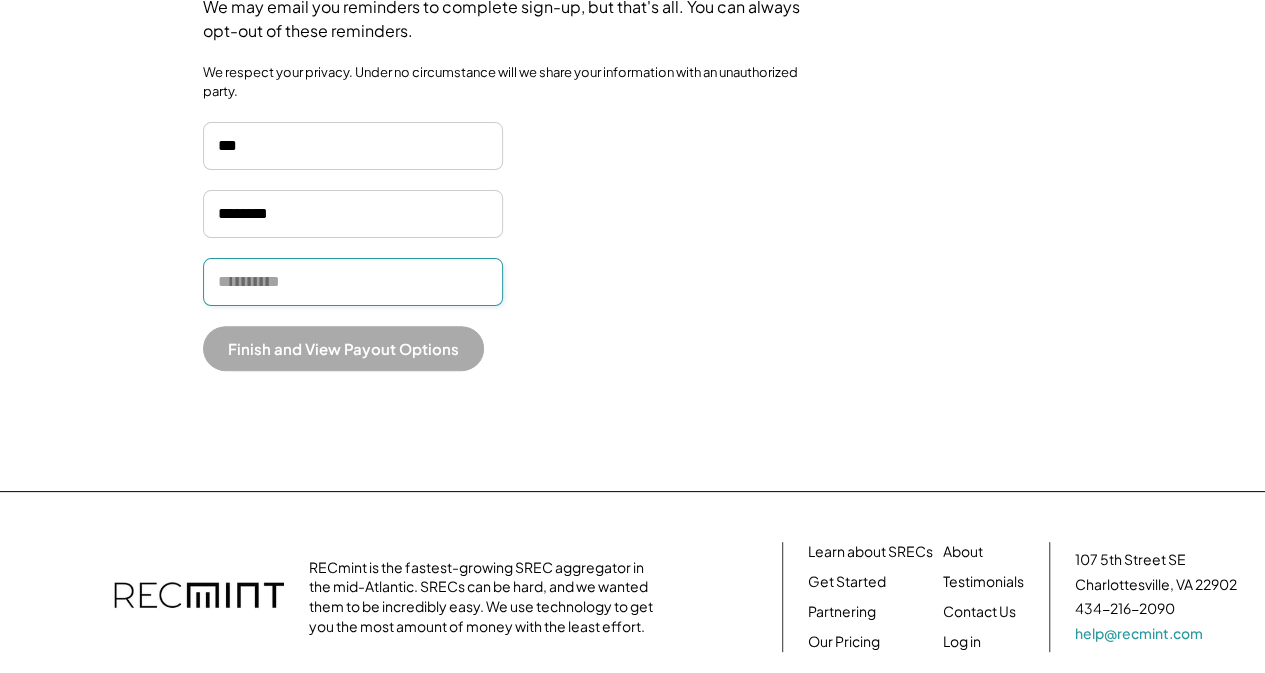 type on "*" 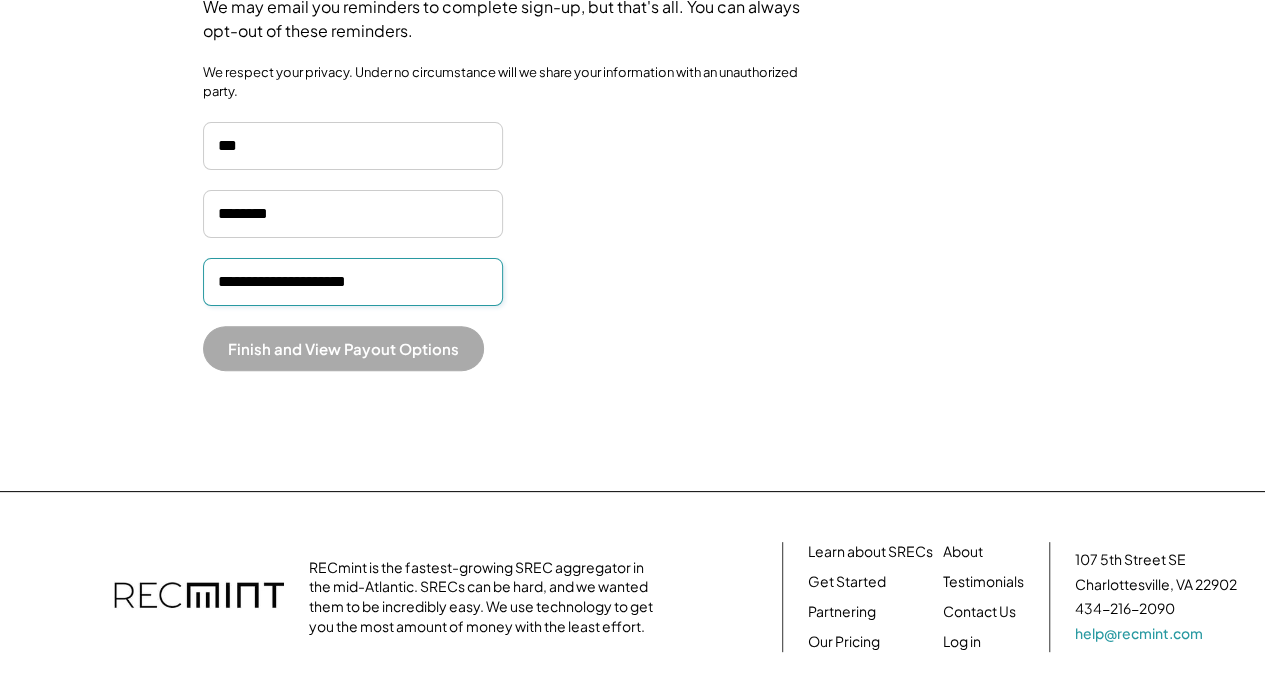 type on "**********" 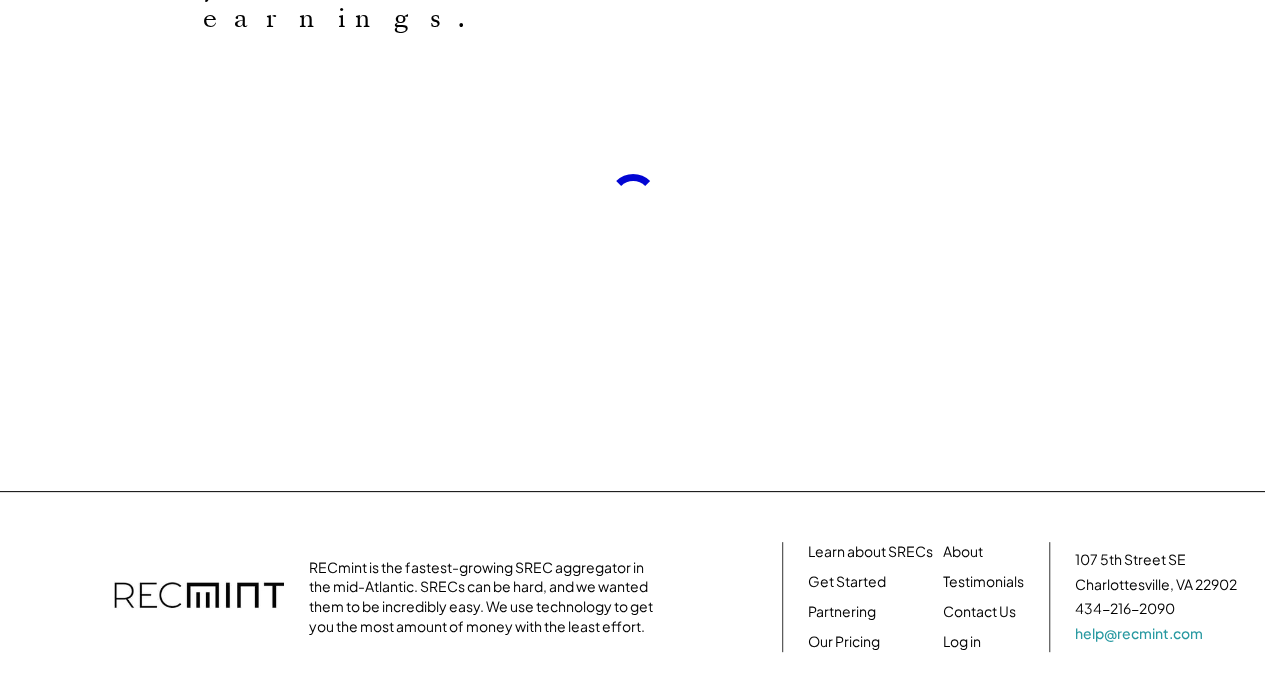 scroll, scrollTop: 0, scrollLeft: 0, axis: both 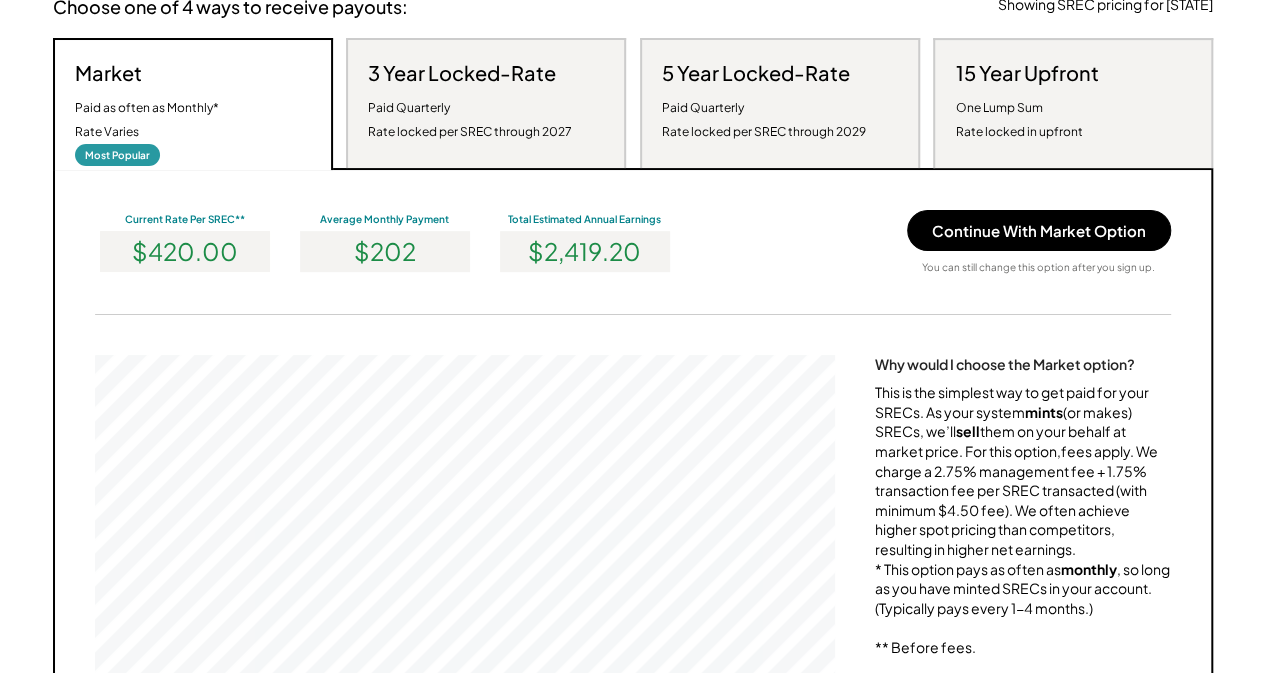 click on "3 Year Locked-Rate Paid Quarterly
Rate locked per SREC through 2027" at bounding box center [470, 102] 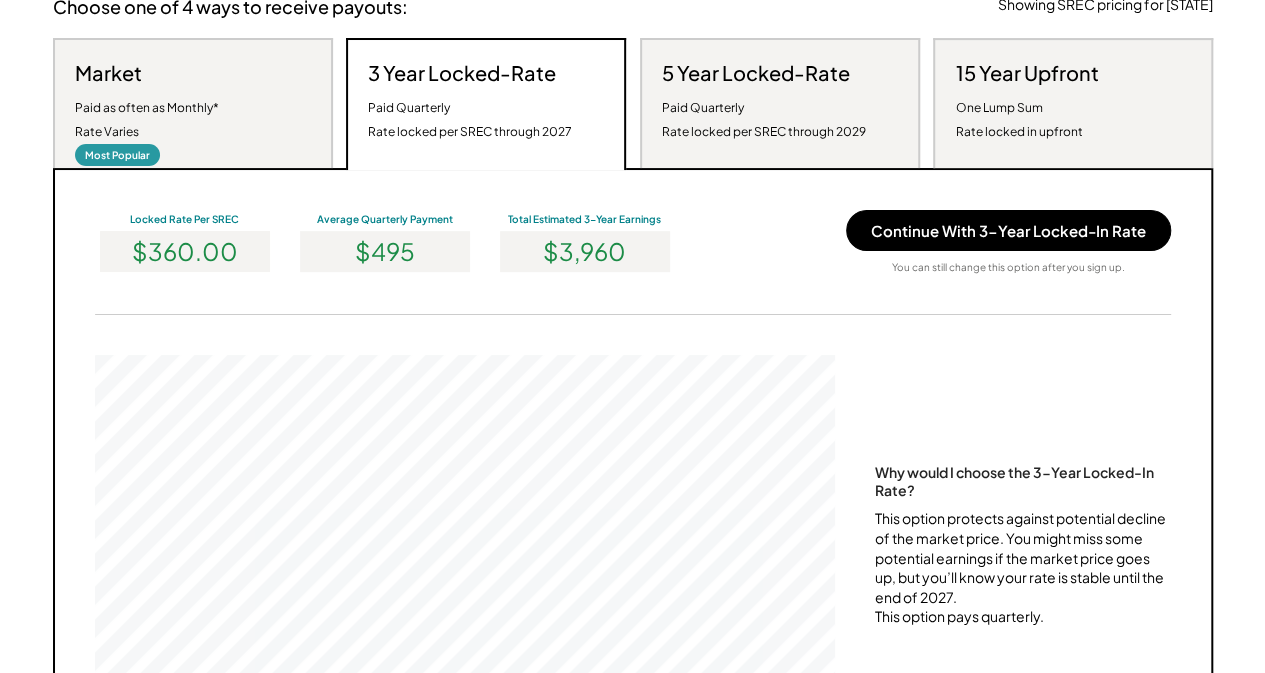 scroll, scrollTop: 999620, scrollLeft: 999260, axis: both 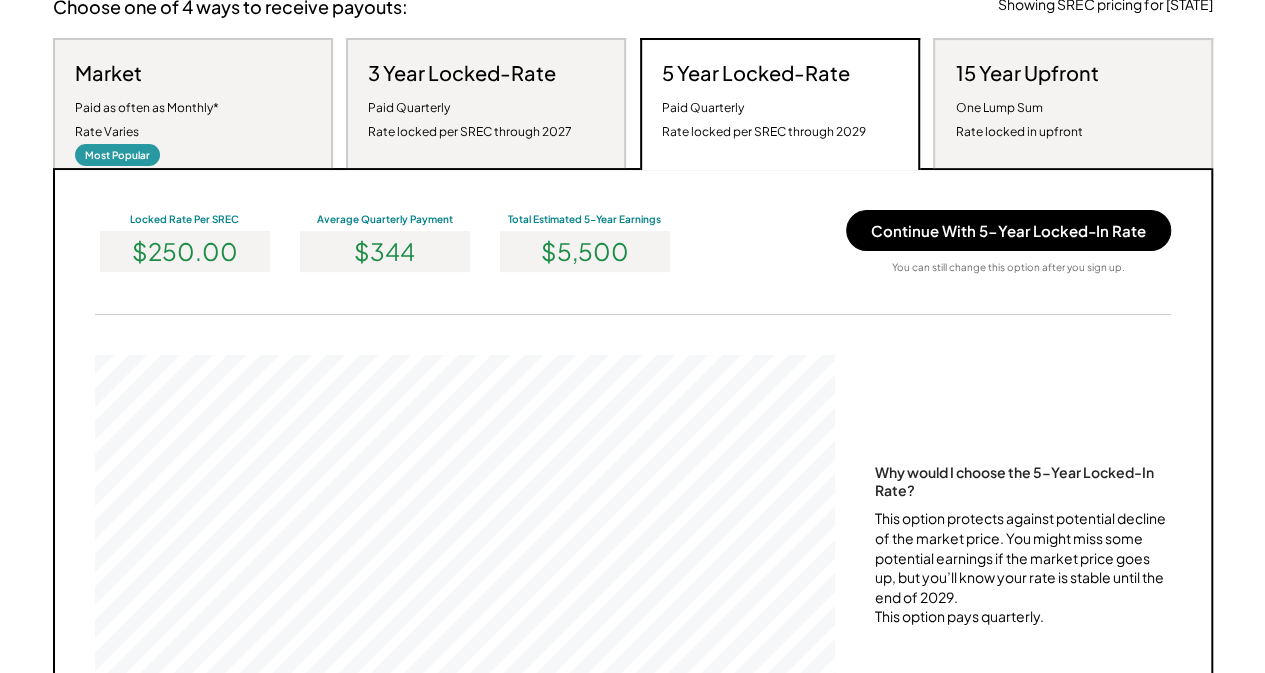 click on "3 Year Locked-Rate" at bounding box center (462, 73) 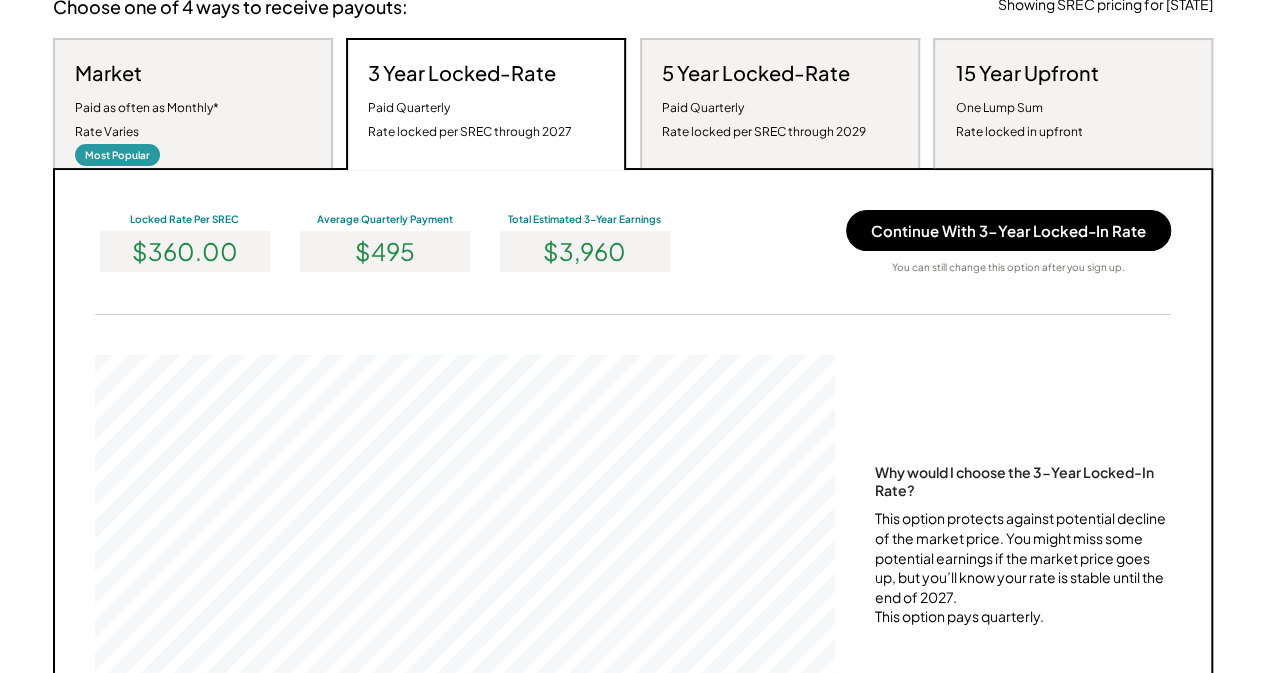 scroll, scrollTop: 999620, scrollLeft: 999260, axis: both 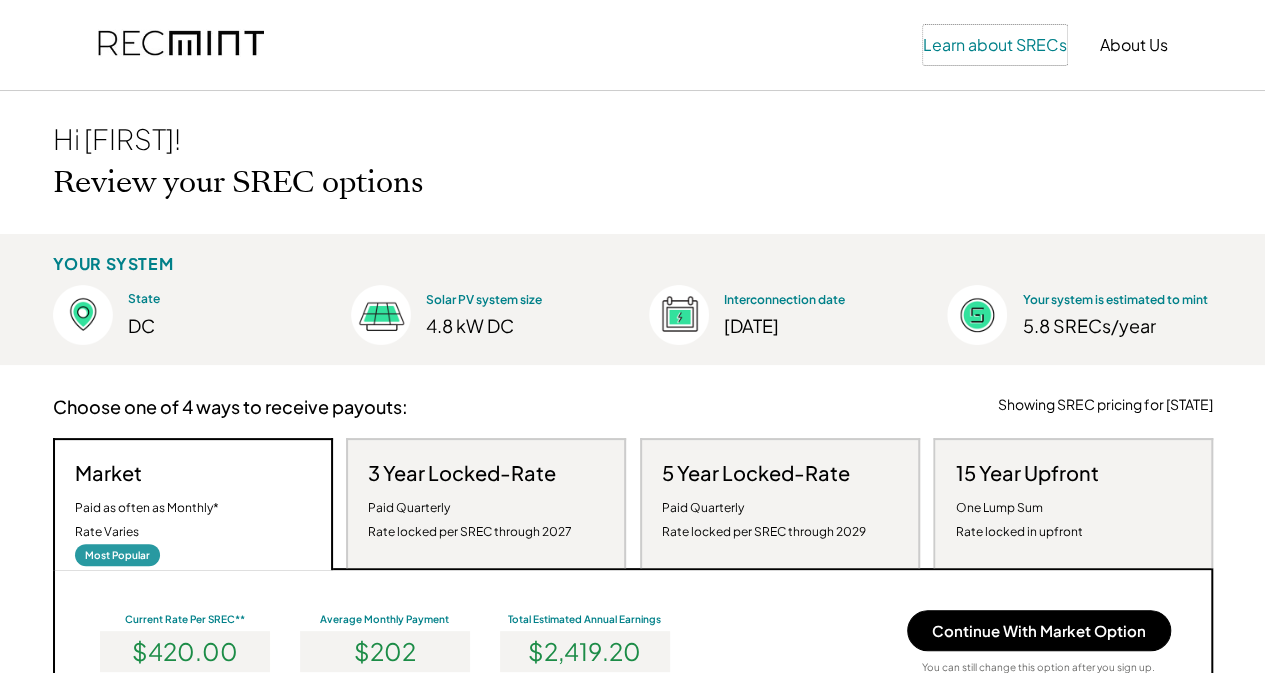 click on "Learn about SRECs" at bounding box center (995, 45) 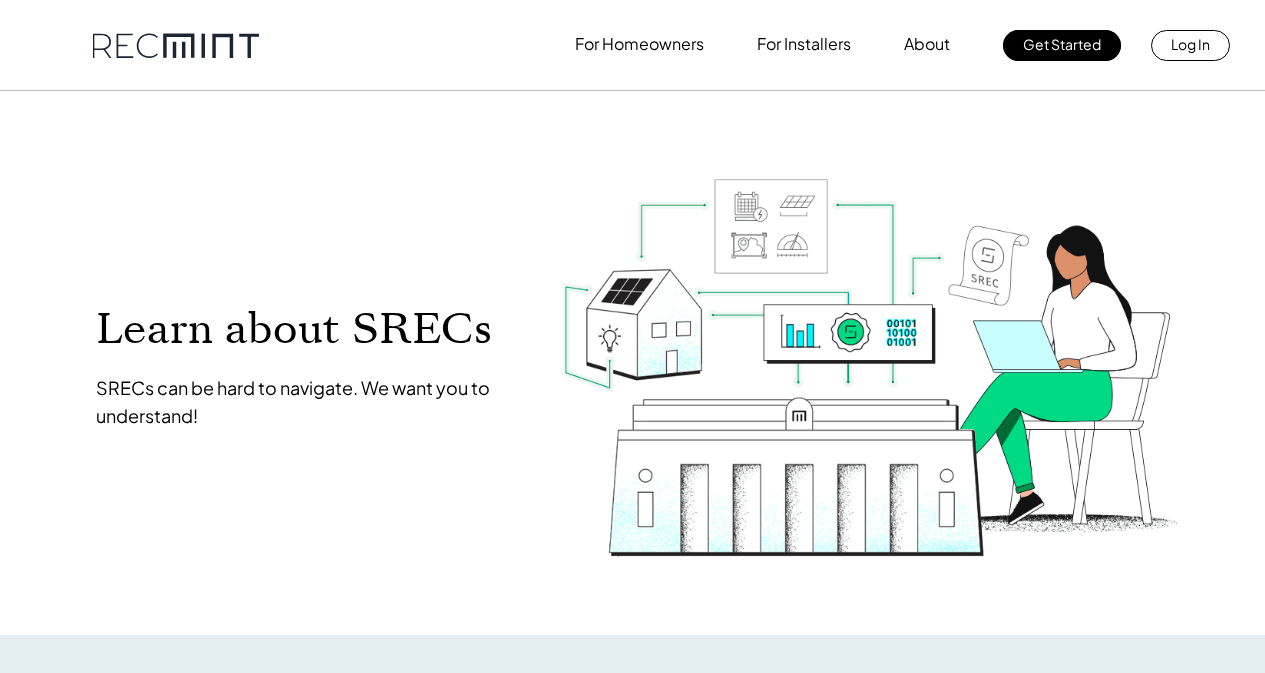 scroll, scrollTop: 0, scrollLeft: 0, axis: both 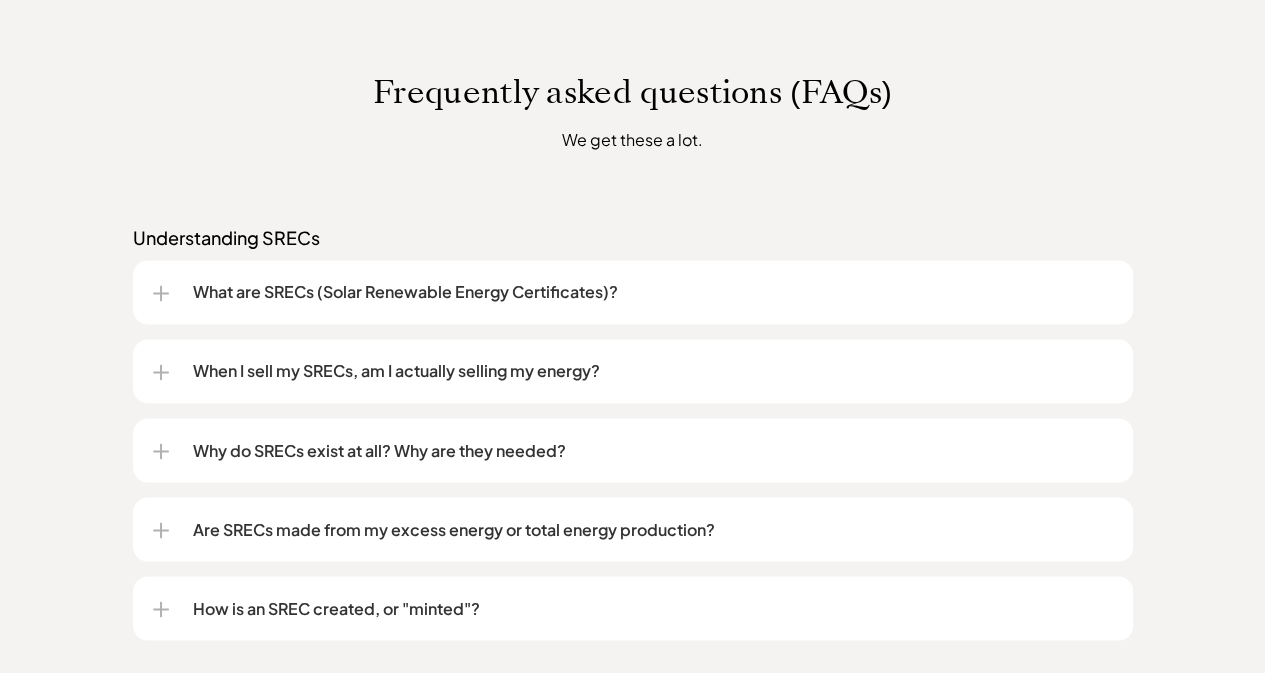 click on "What are SRECs (Solar Renewable Energy Certificates)?" at bounding box center [653, 292] 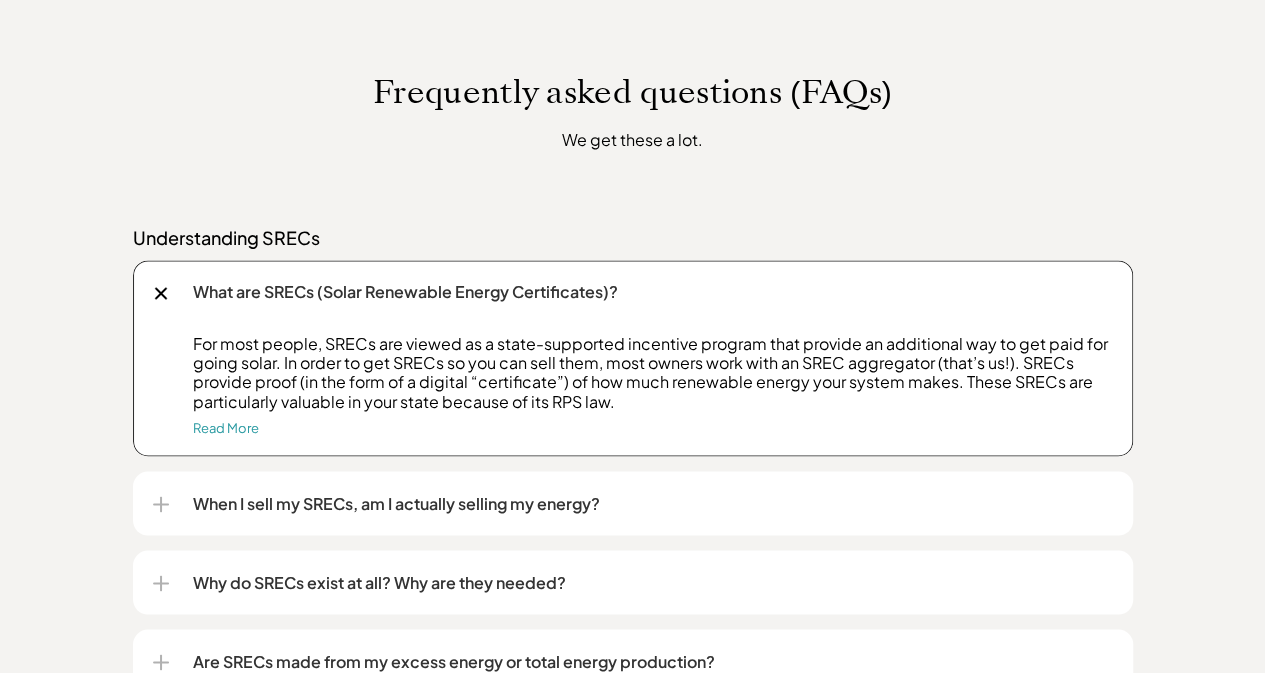 scroll, scrollTop: 1600, scrollLeft: 0, axis: vertical 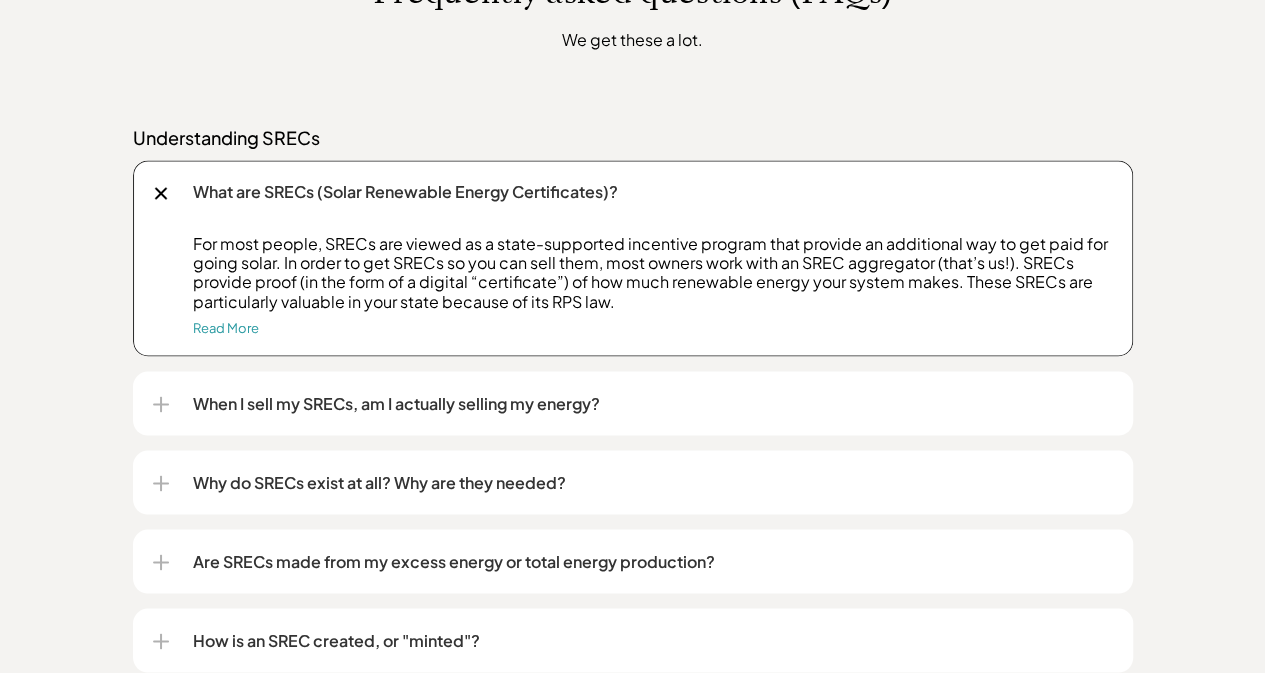 click on "When I sell my SRECs, am I actually selling my energy?" at bounding box center (653, 403) 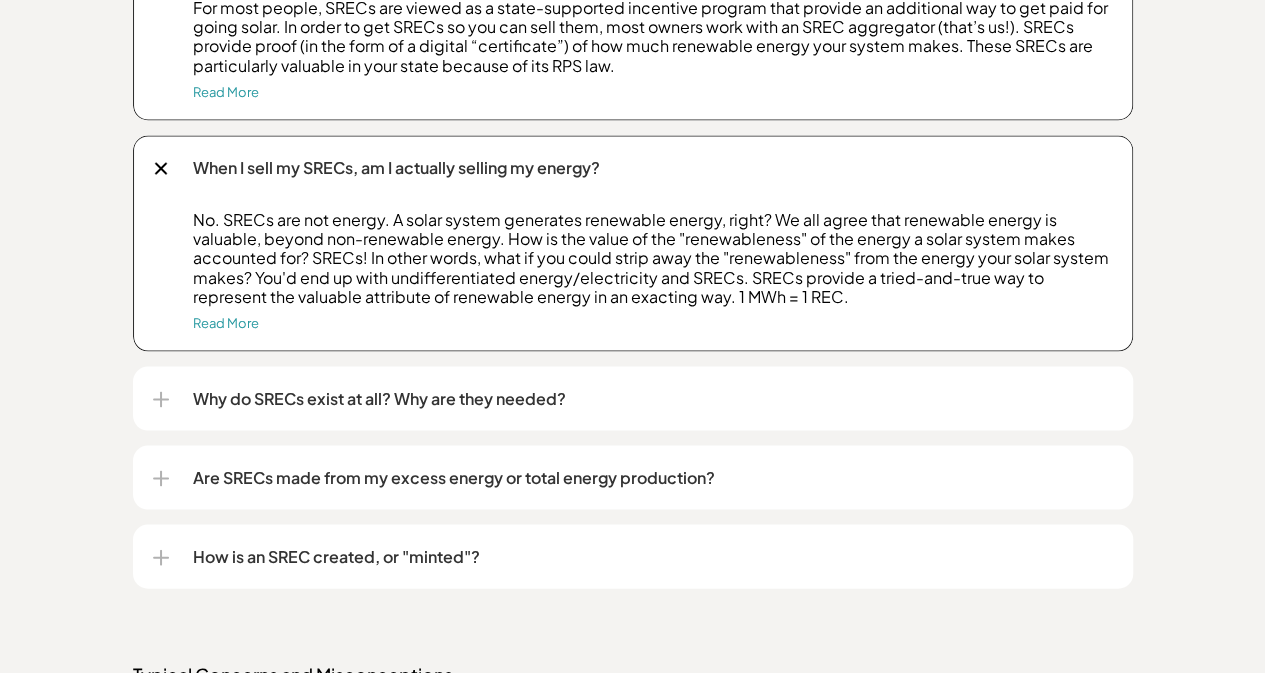 scroll, scrollTop: 1900, scrollLeft: 0, axis: vertical 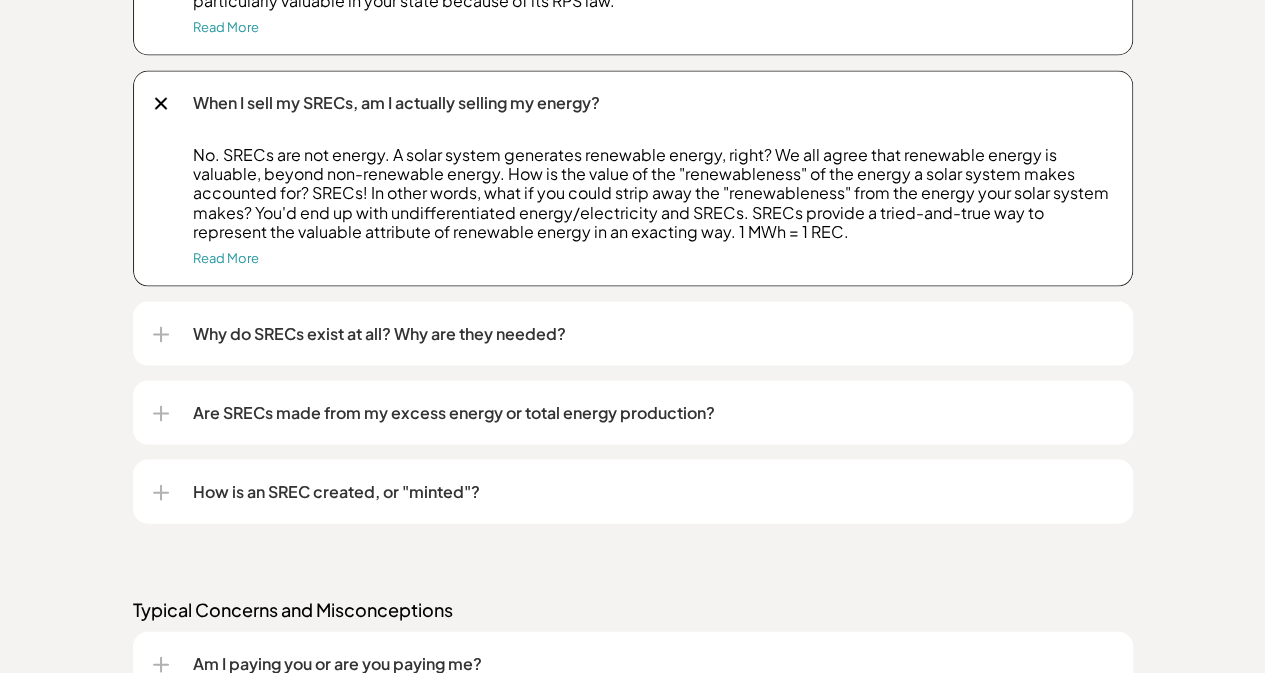 click on "Why do SRECs exist at all? Why are they needed?" at bounding box center [633, 334] 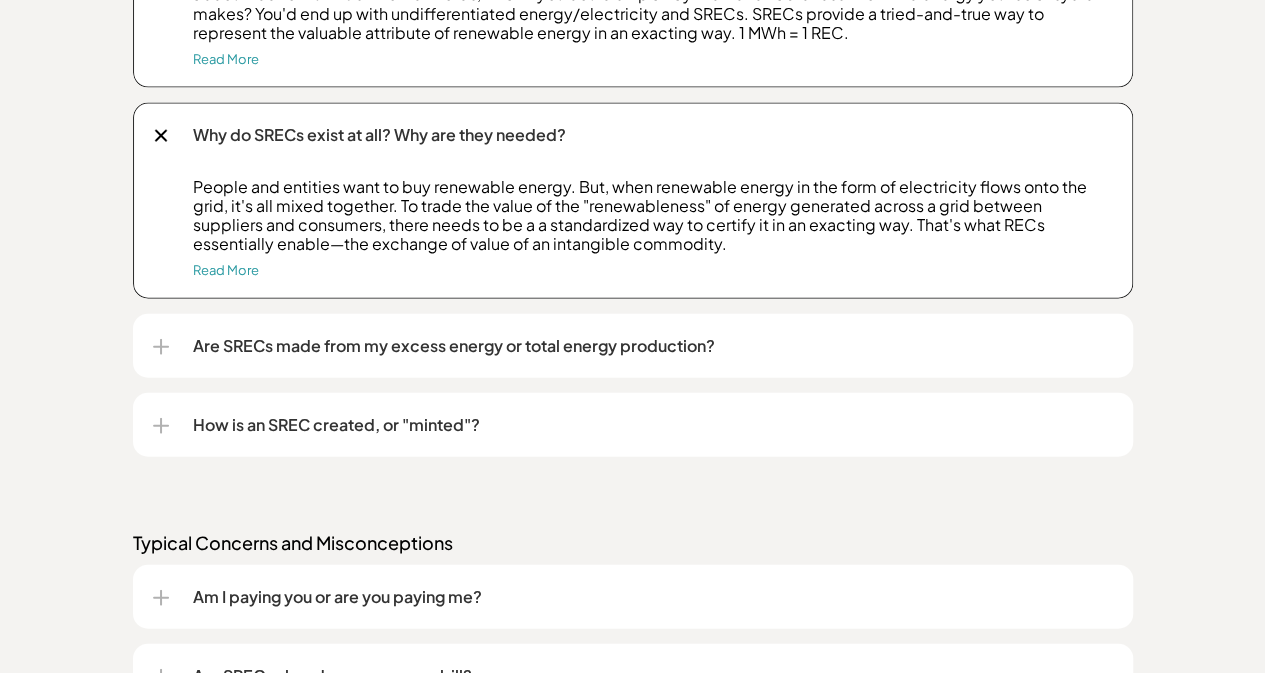 scroll, scrollTop: 2100, scrollLeft: 0, axis: vertical 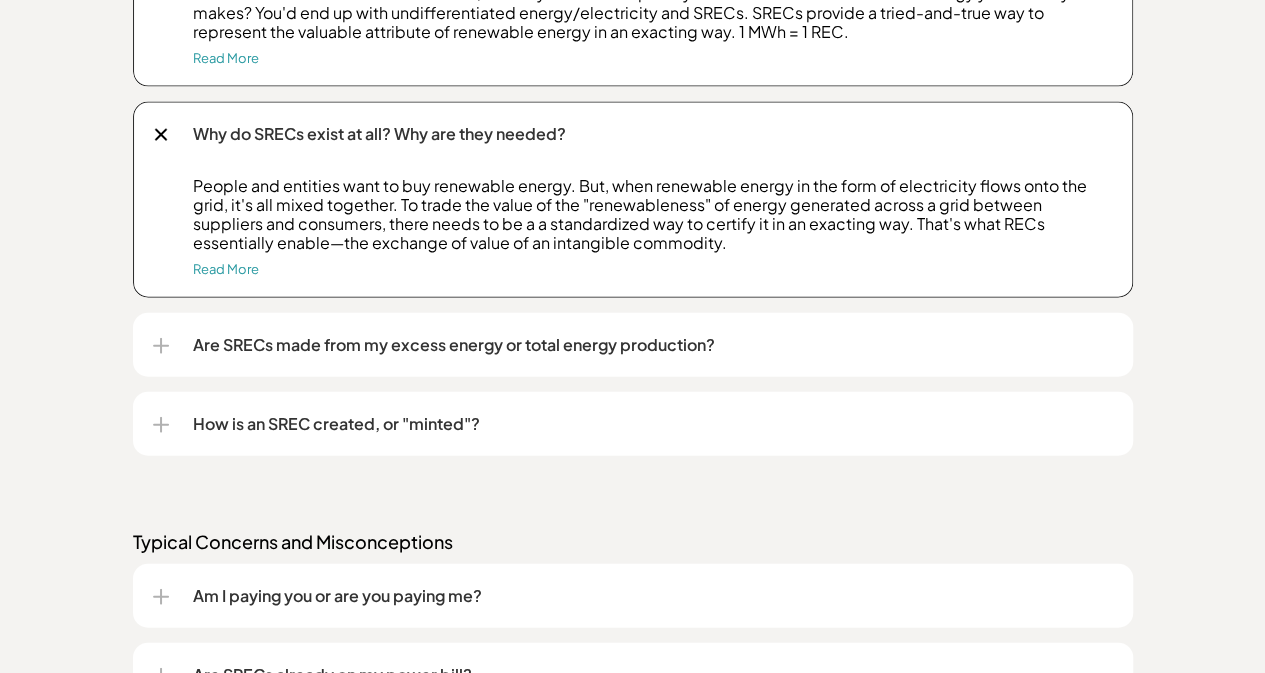 click on "Are SRECs made from my excess energy or total energy production?" at bounding box center [653, 345] 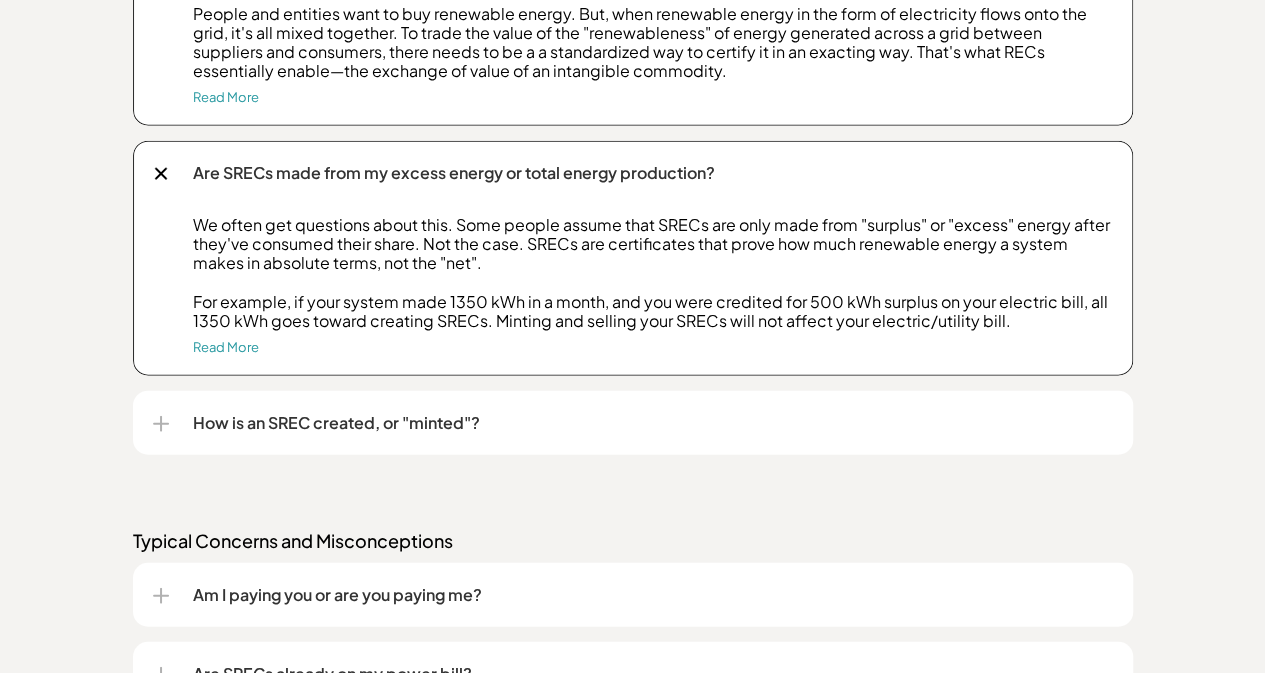 scroll, scrollTop: 2300, scrollLeft: 0, axis: vertical 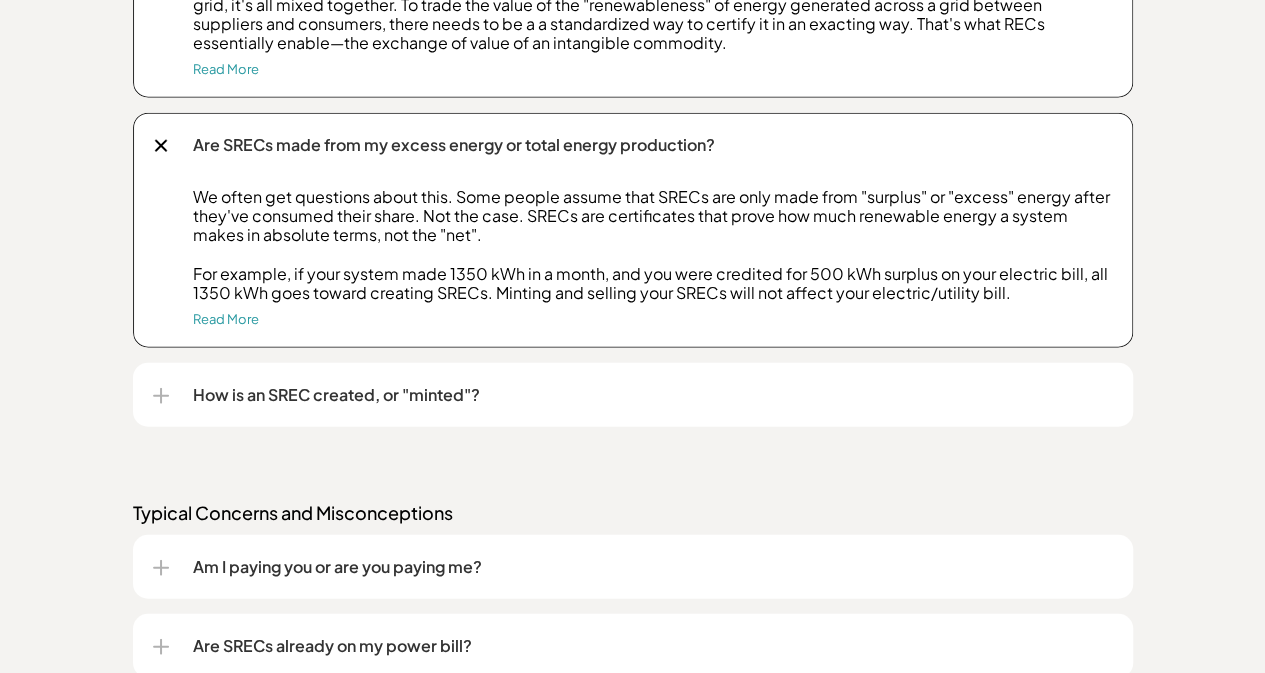 click on "How is an SREC created, or "minted"?" at bounding box center [653, 395] 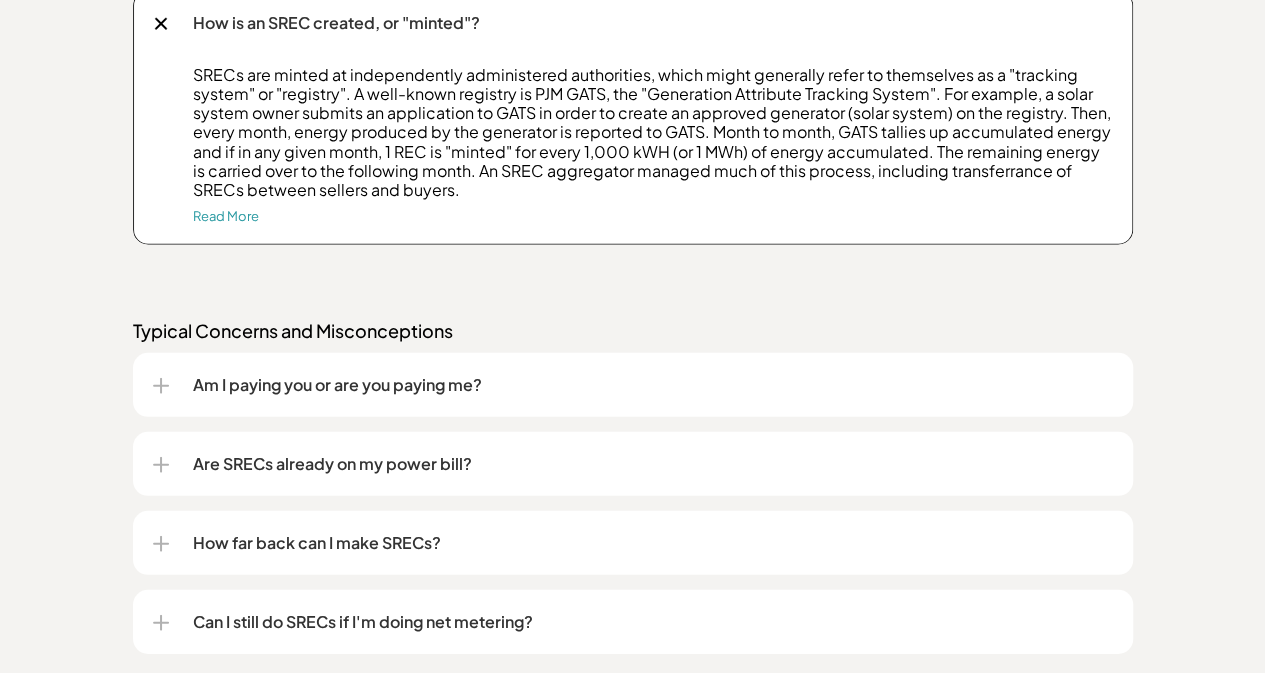 scroll, scrollTop: 2700, scrollLeft: 0, axis: vertical 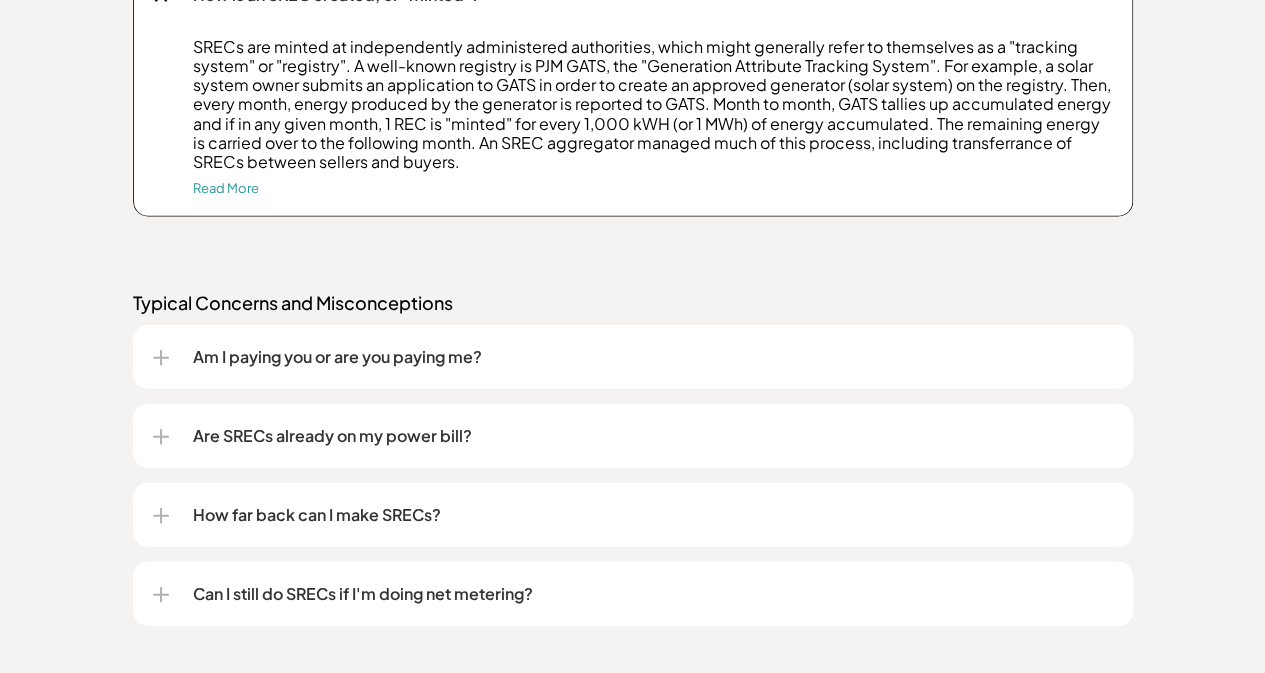 click on "Am I paying you or are you paying me?" at bounding box center [653, 357] 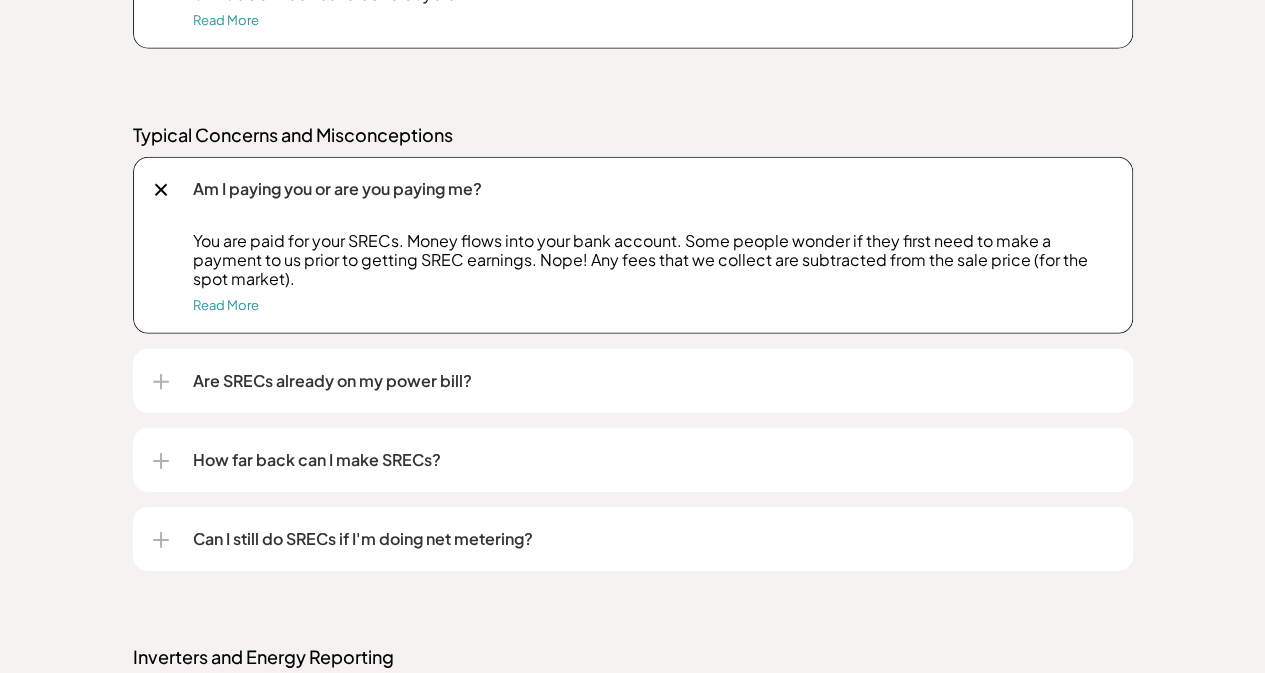 scroll, scrollTop: 2900, scrollLeft: 0, axis: vertical 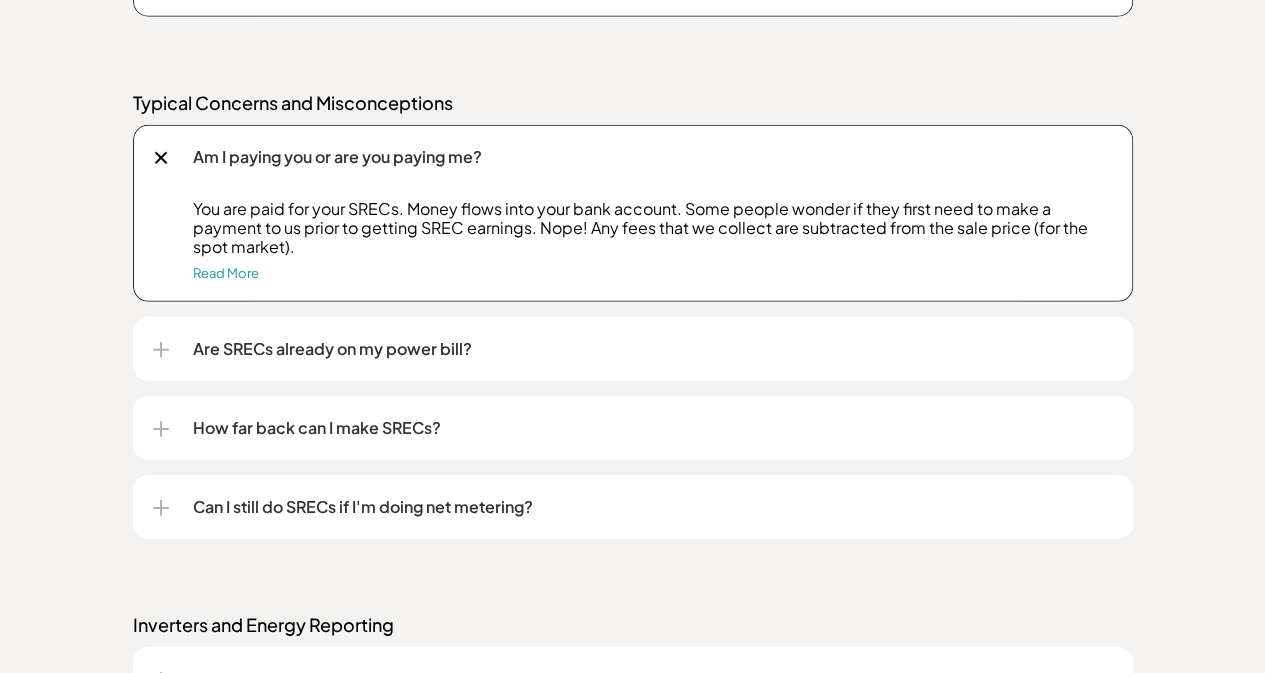 click on "Are SRECs already on my power bill?" at bounding box center (653, 349) 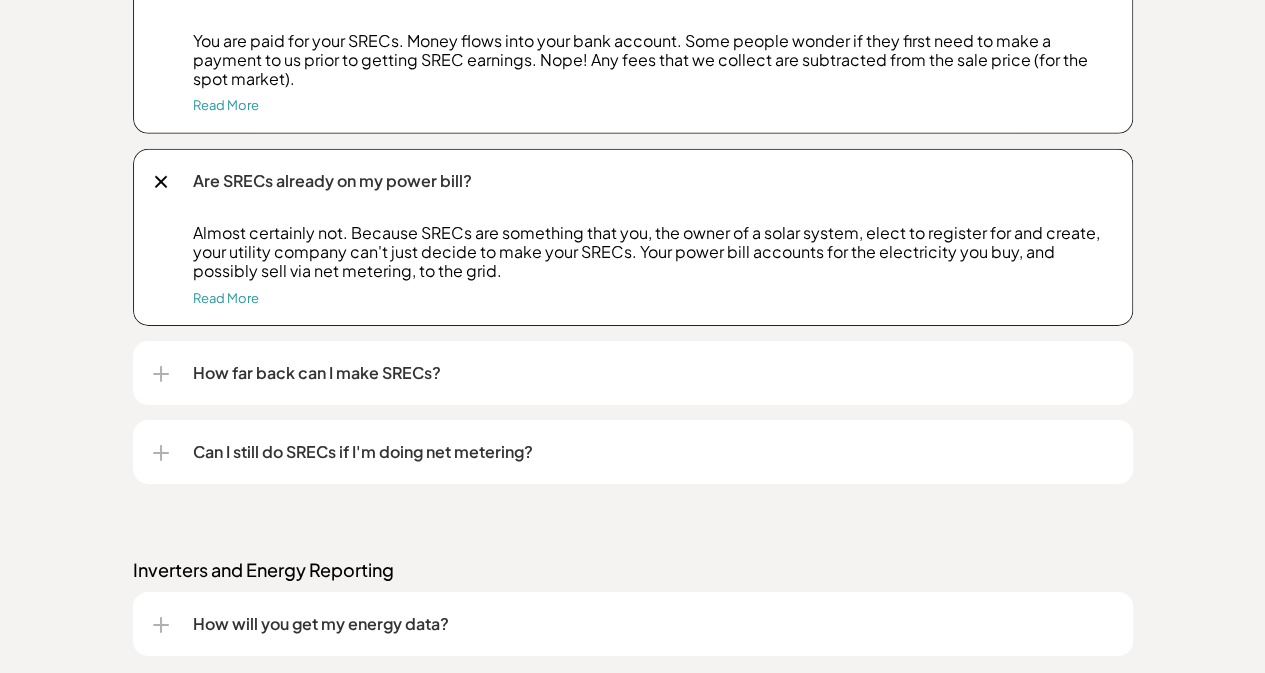 scroll, scrollTop: 3100, scrollLeft: 0, axis: vertical 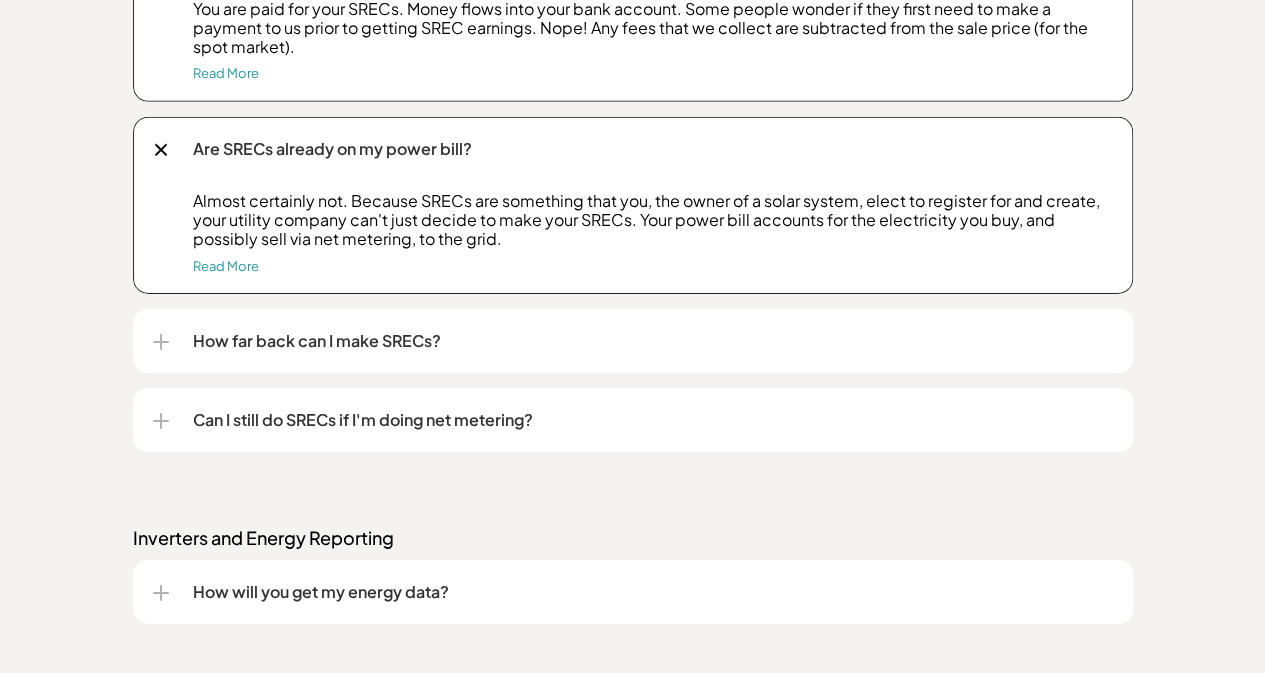 click on "How far back can I make SRECs?" at bounding box center [653, 341] 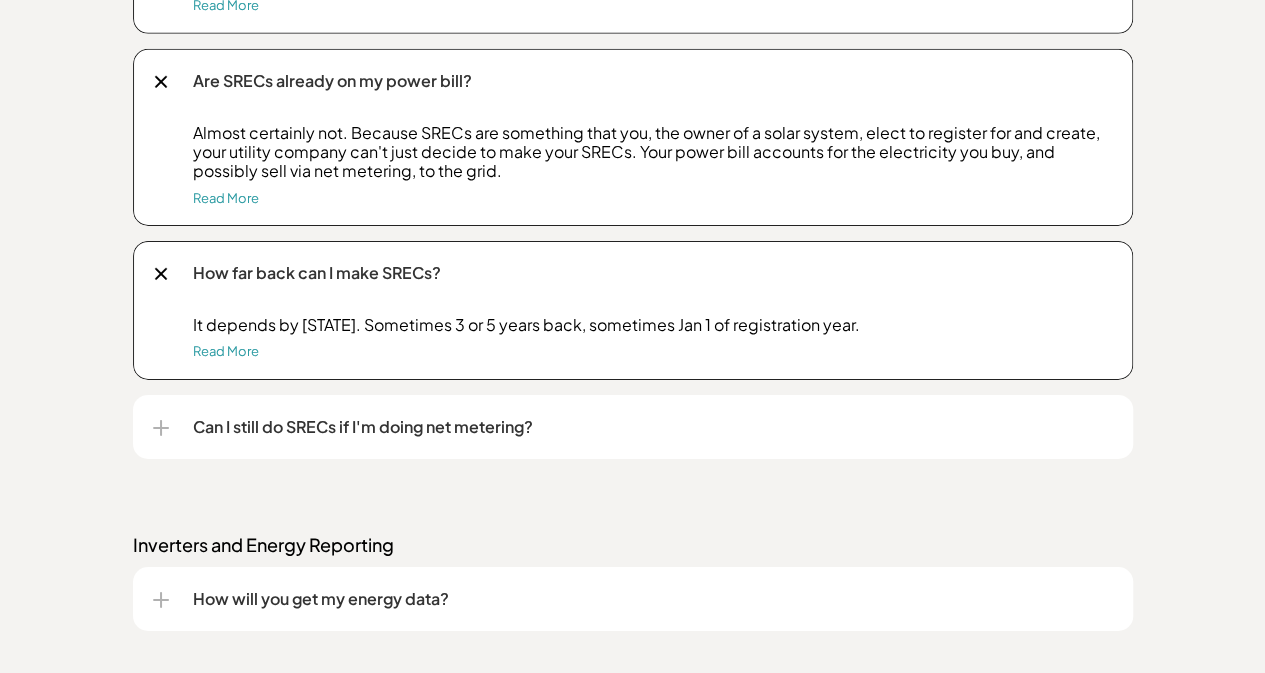 scroll, scrollTop: 3200, scrollLeft: 0, axis: vertical 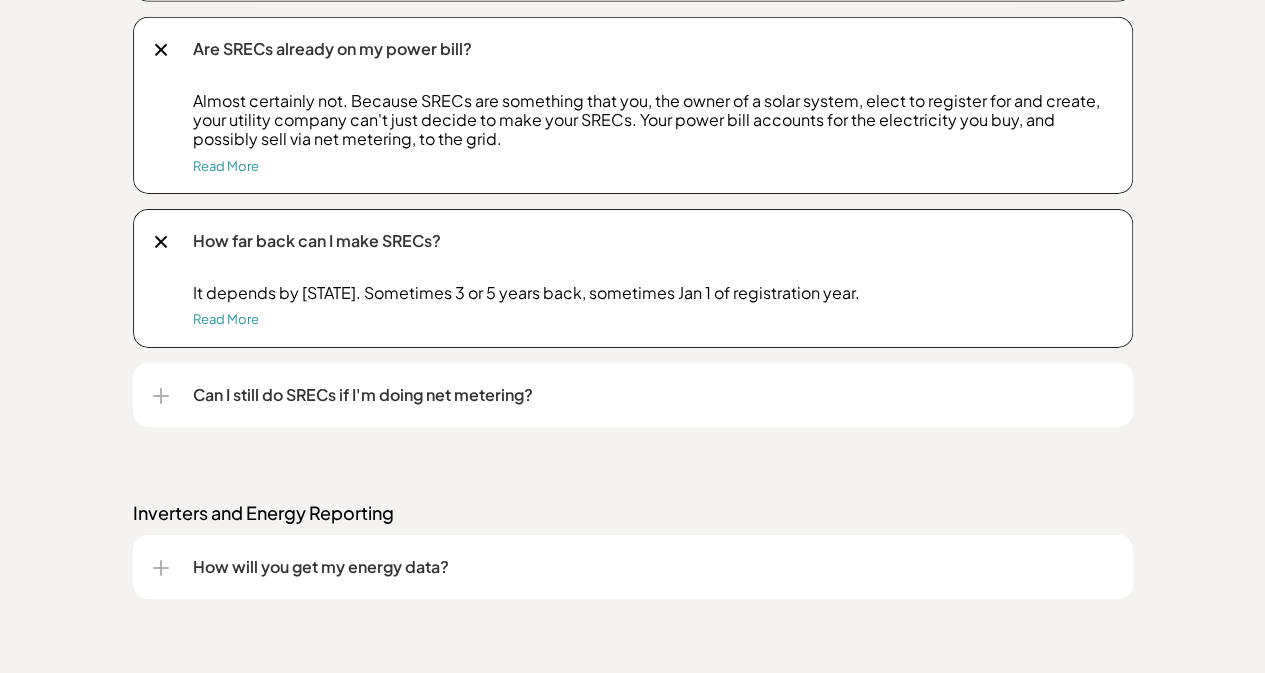 click on "Can I still do SRECs if I'm doing net metering?" at bounding box center [653, 395] 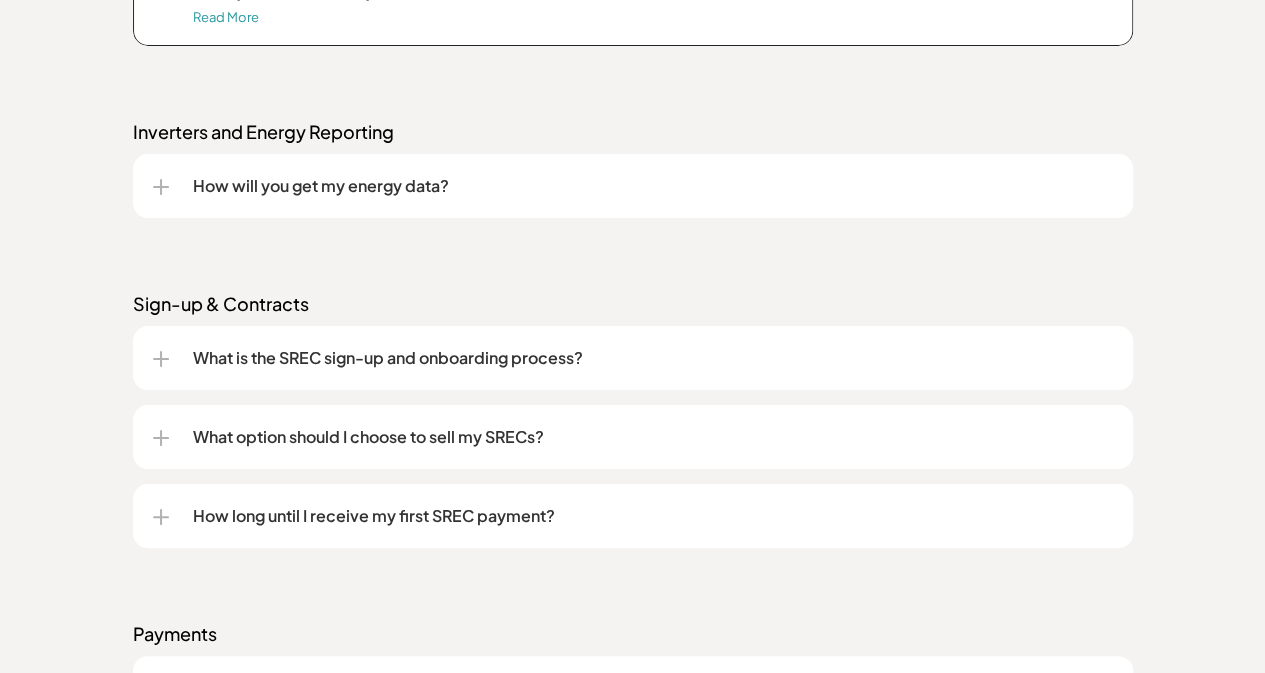 scroll, scrollTop: 3800, scrollLeft: 0, axis: vertical 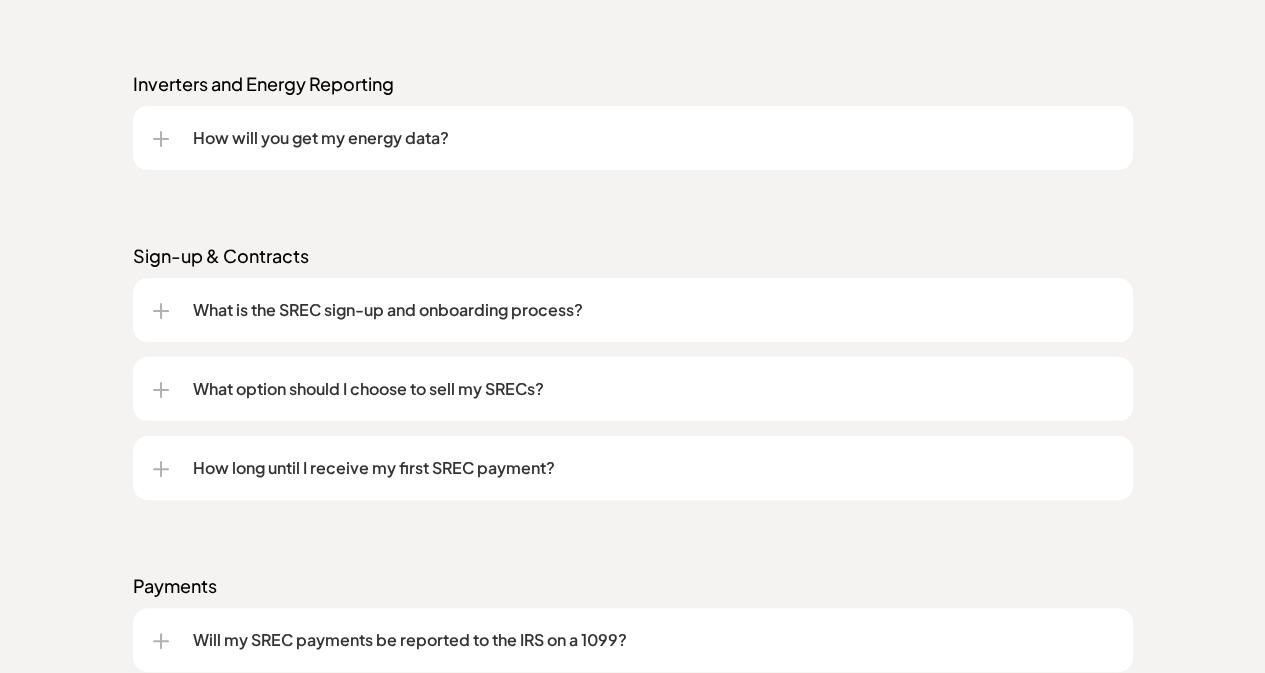 click on "How will you get my energy data?" at bounding box center (653, 138) 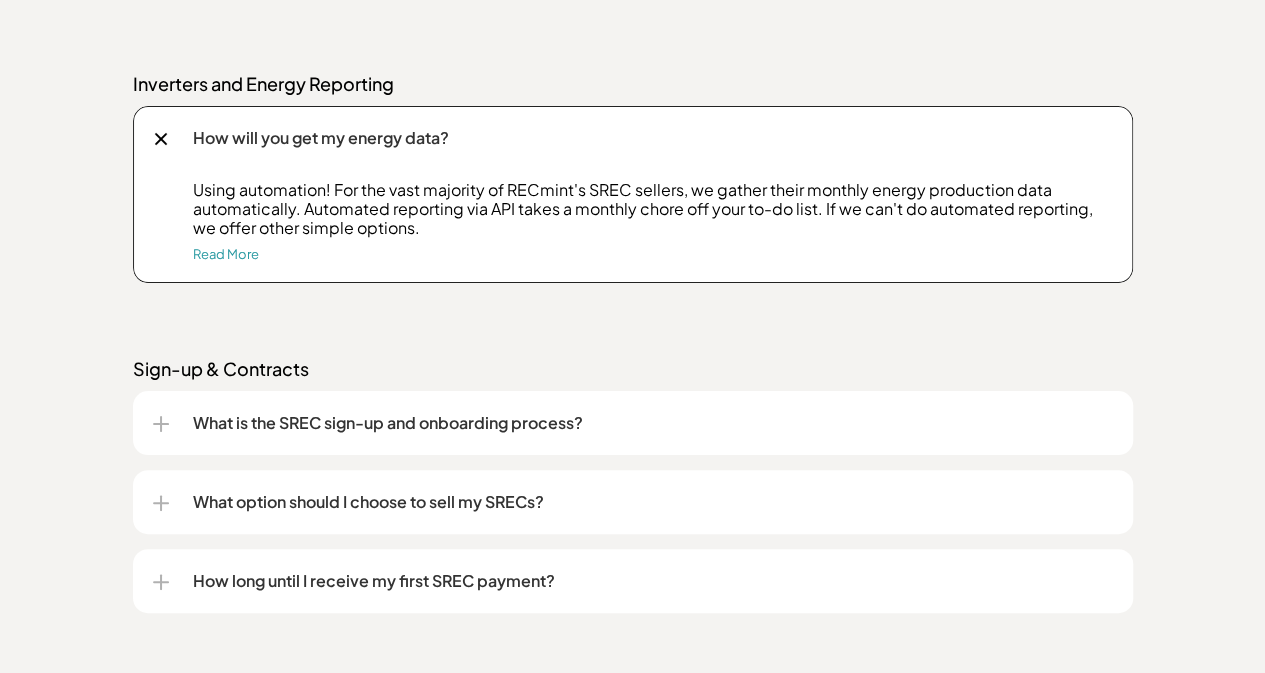 scroll, scrollTop: 3900, scrollLeft: 0, axis: vertical 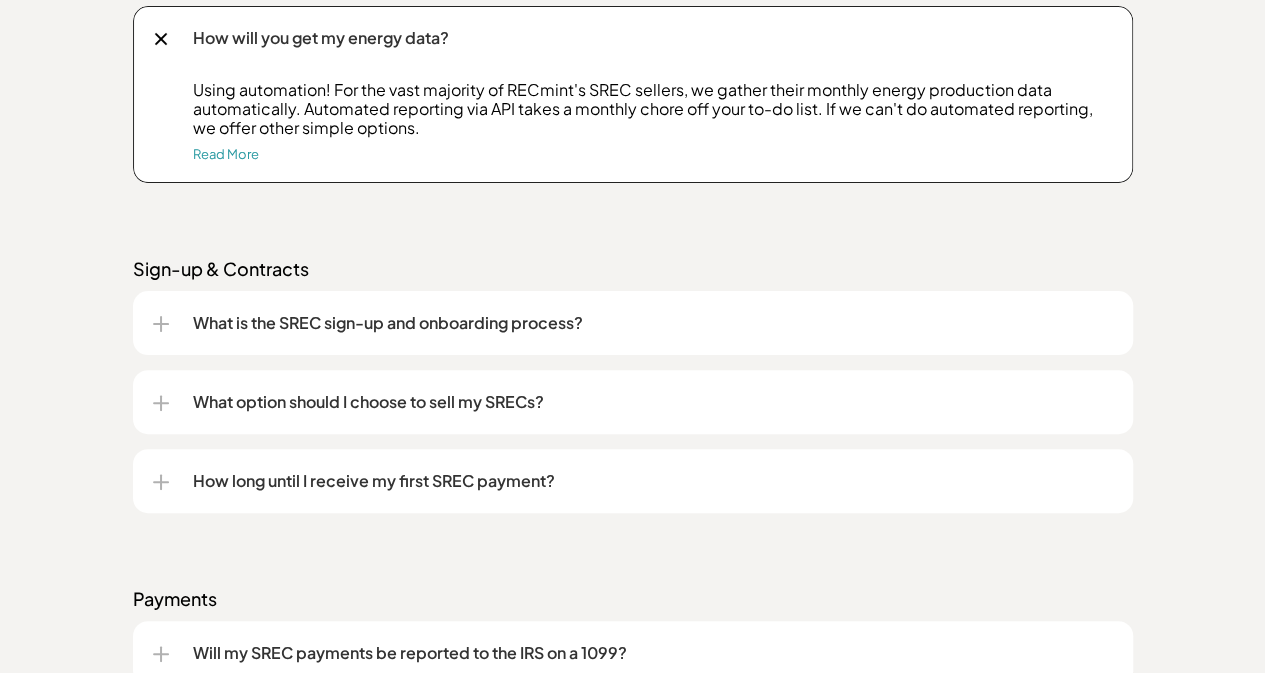 click on "What is the SREC sign-up and onboarding process?" at bounding box center (653, 323) 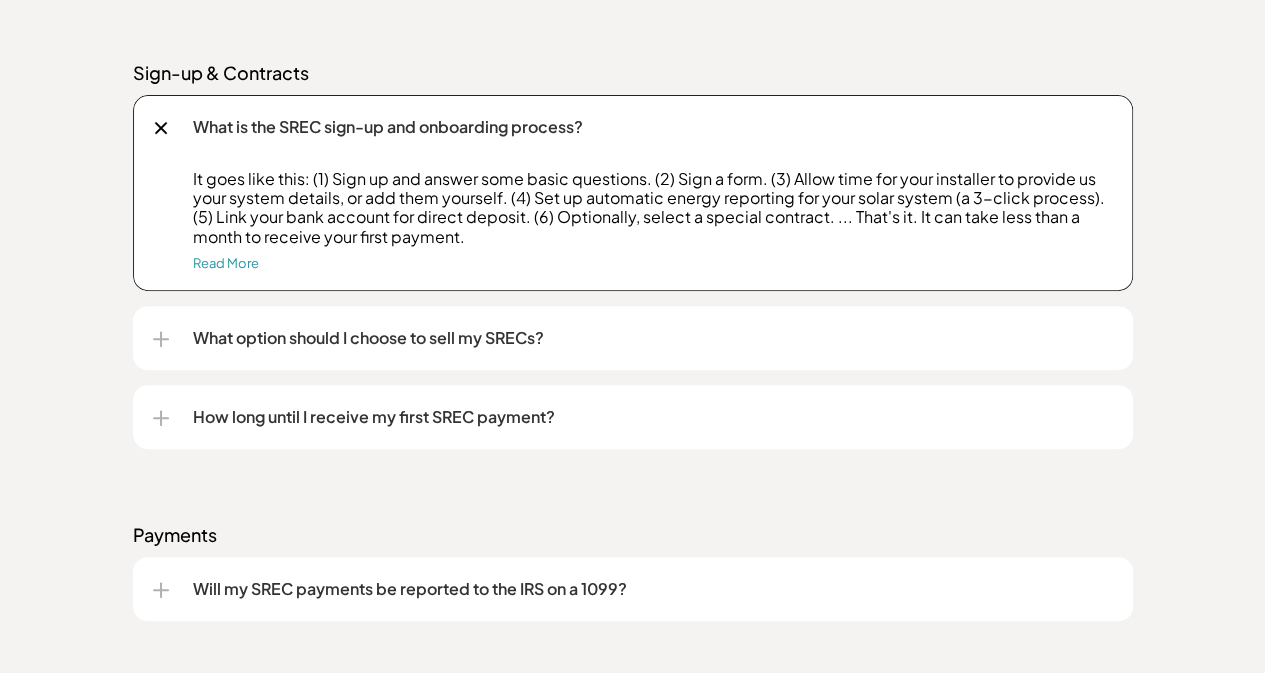scroll, scrollTop: 4100, scrollLeft: 0, axis: vertical 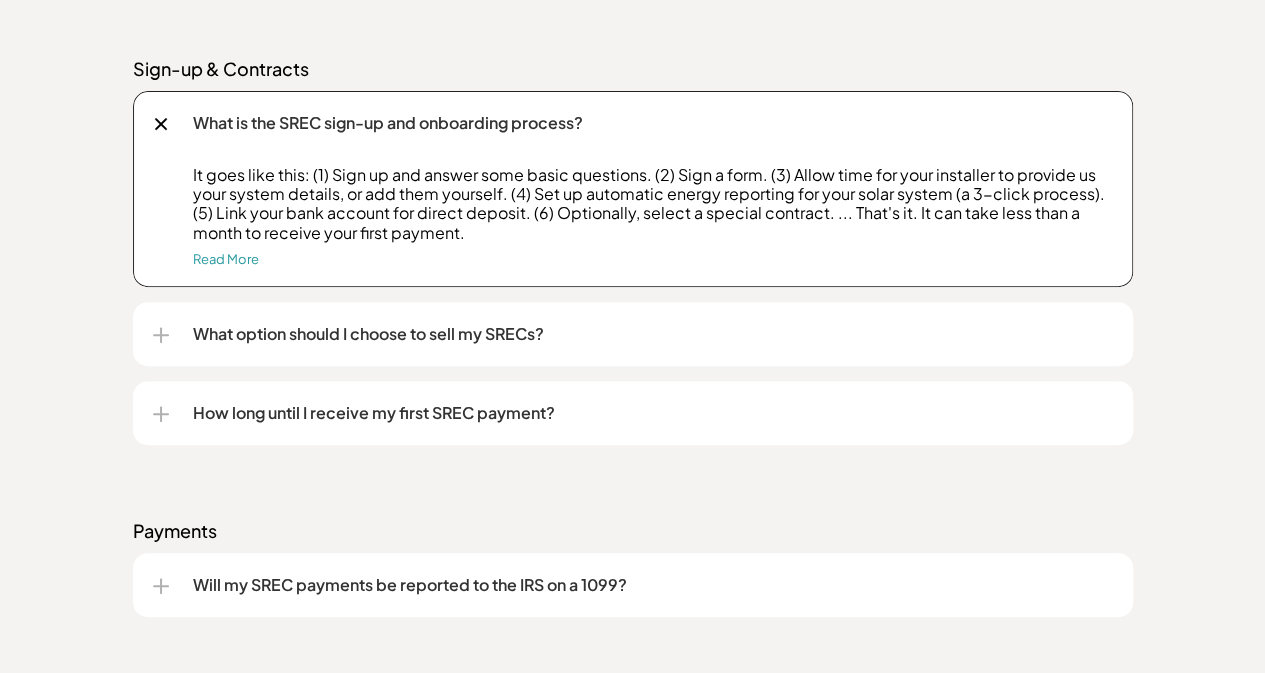 click on "What option should I choose to sell my SRECs?" at bounding box center [653, 334] 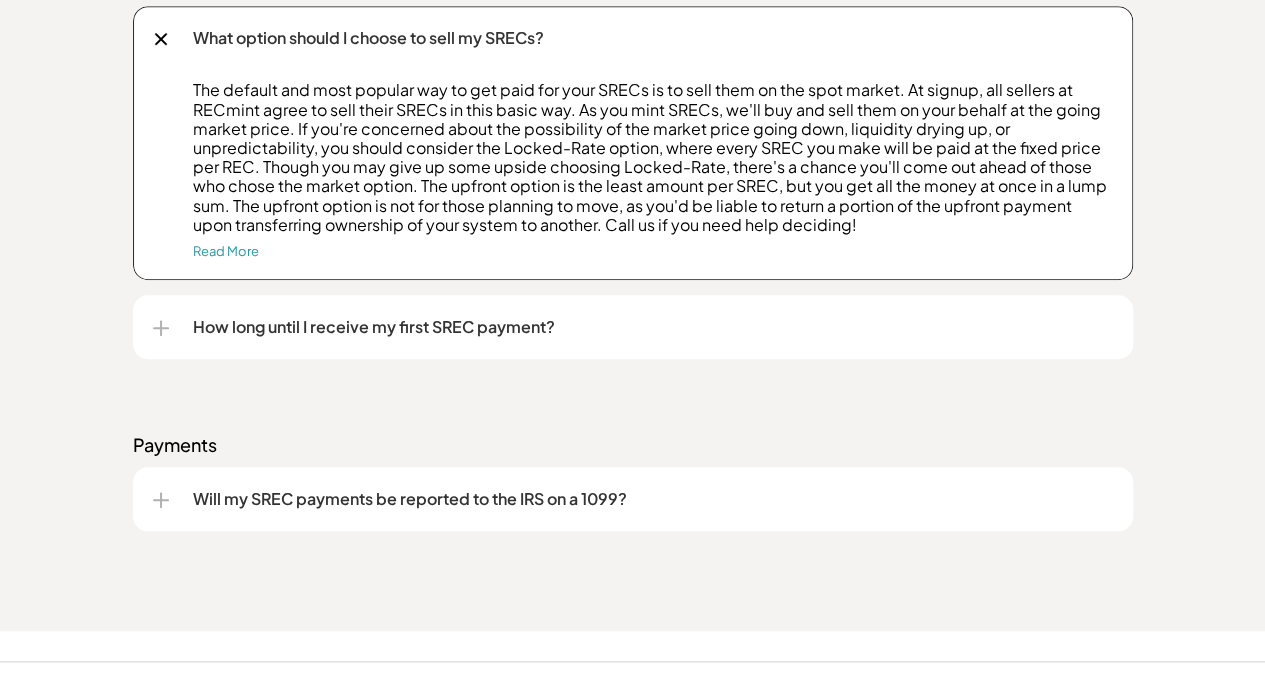 scroll, scrollTop: 4400, scrollLeft: 0, axis: vertical 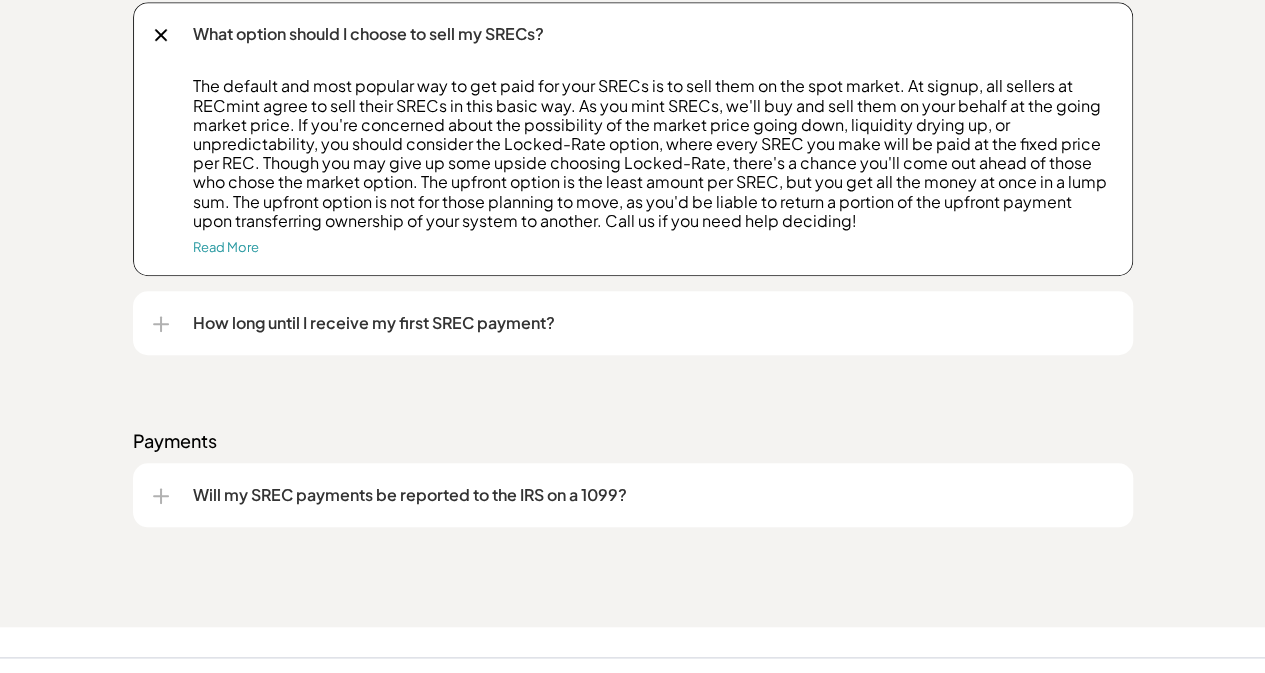 click on "How long until I receive my first SREC payment?" at bounding box center [653, 323] 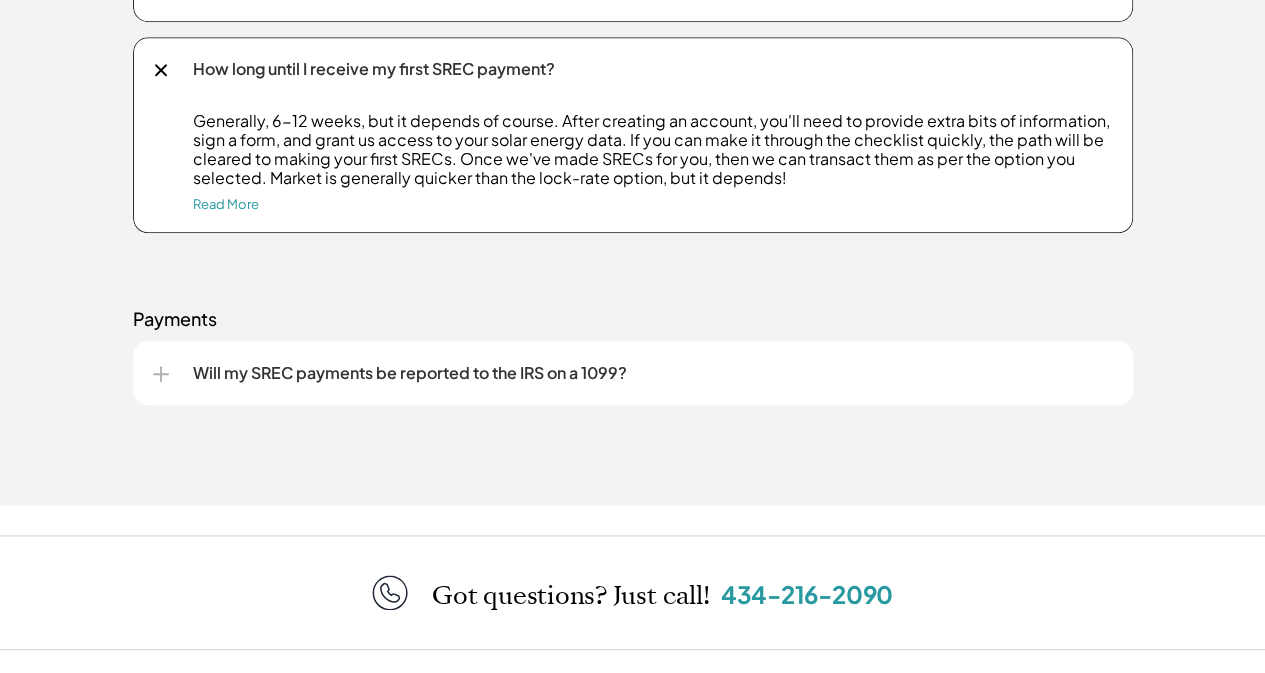 scroll, scrollTop: 4700, scrollLeft: 0, axis: vertical 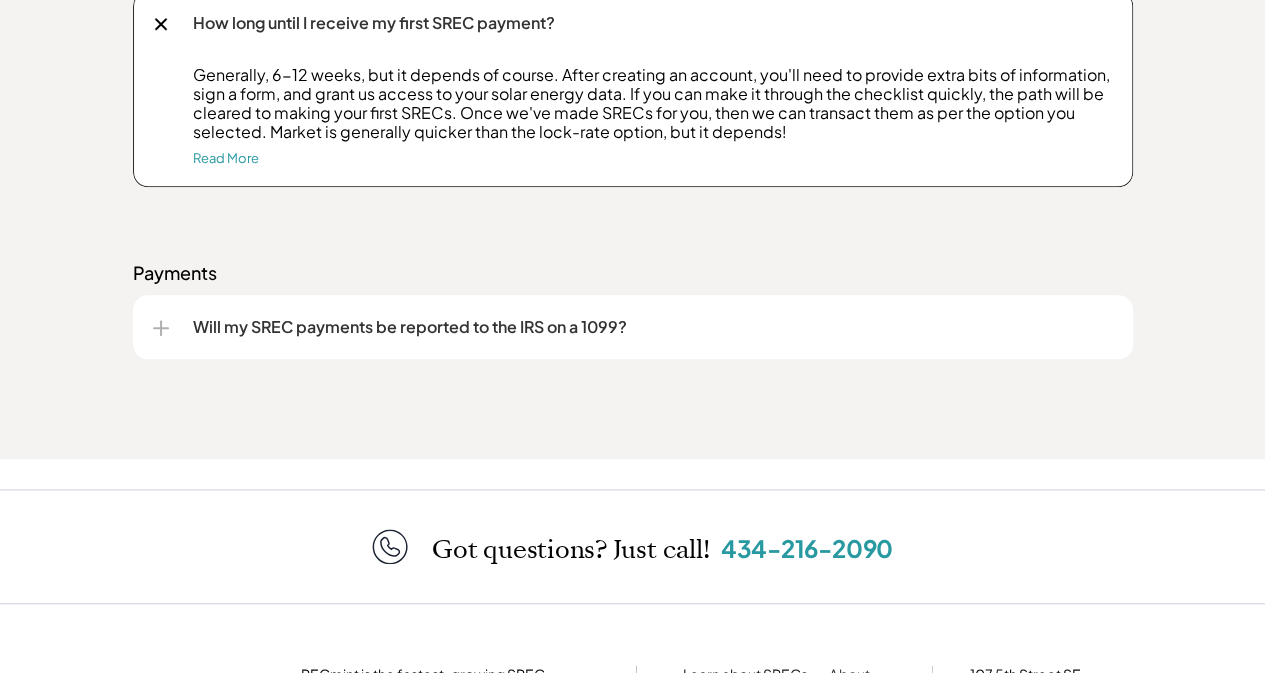 click on "Will my SREC payments be reported to the IRS on a 1099?" at bounding box center (653, 327) 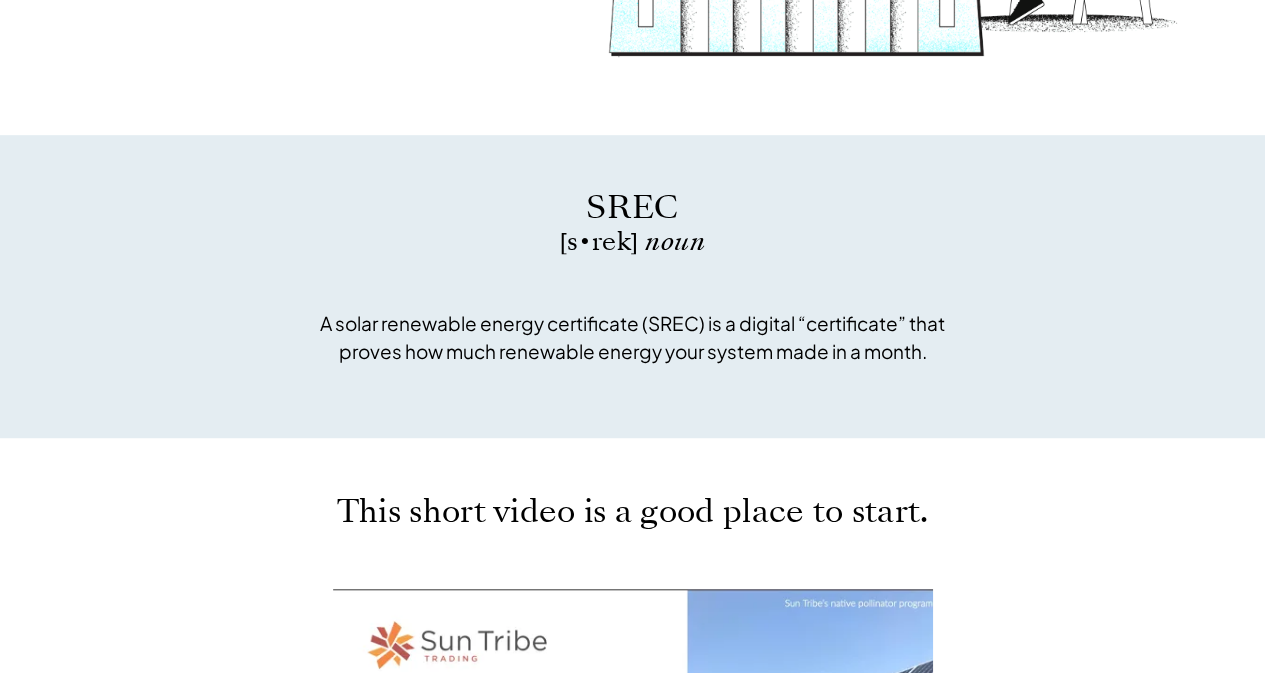 scroll, scrollTop: 0, scrollLeft: 0, axis: both 